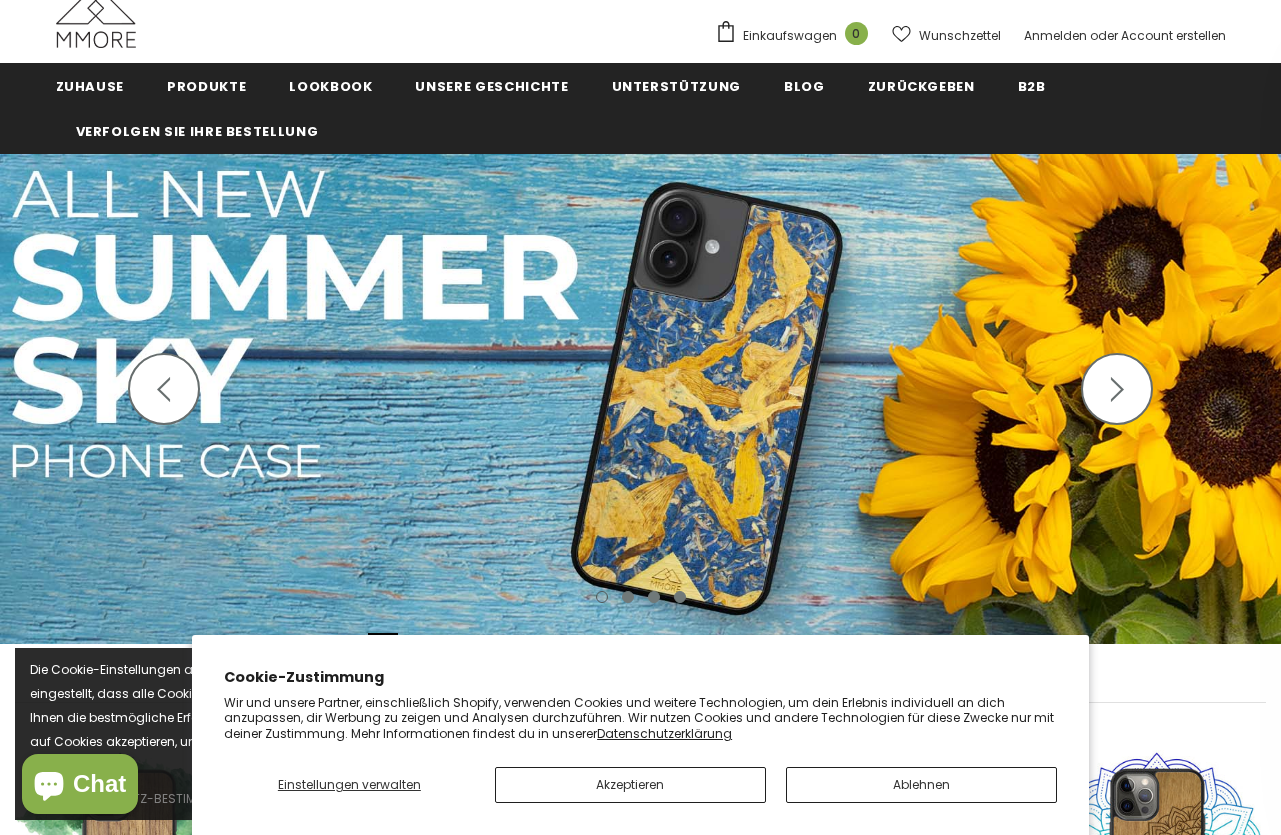 scroll, scrollTop: 84, scrollLeft: 0, axis: vertical 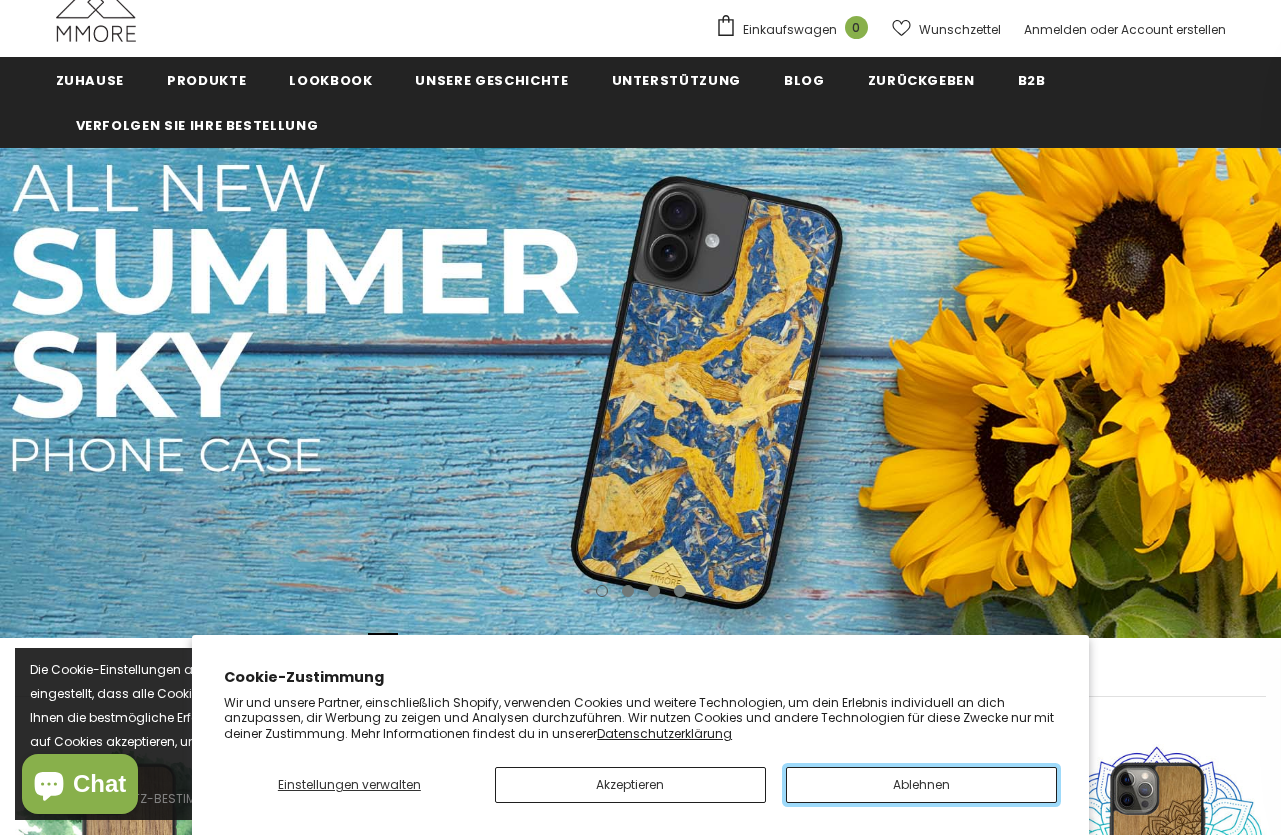 click on "Ablehnen" at bounding box center [921, 785] 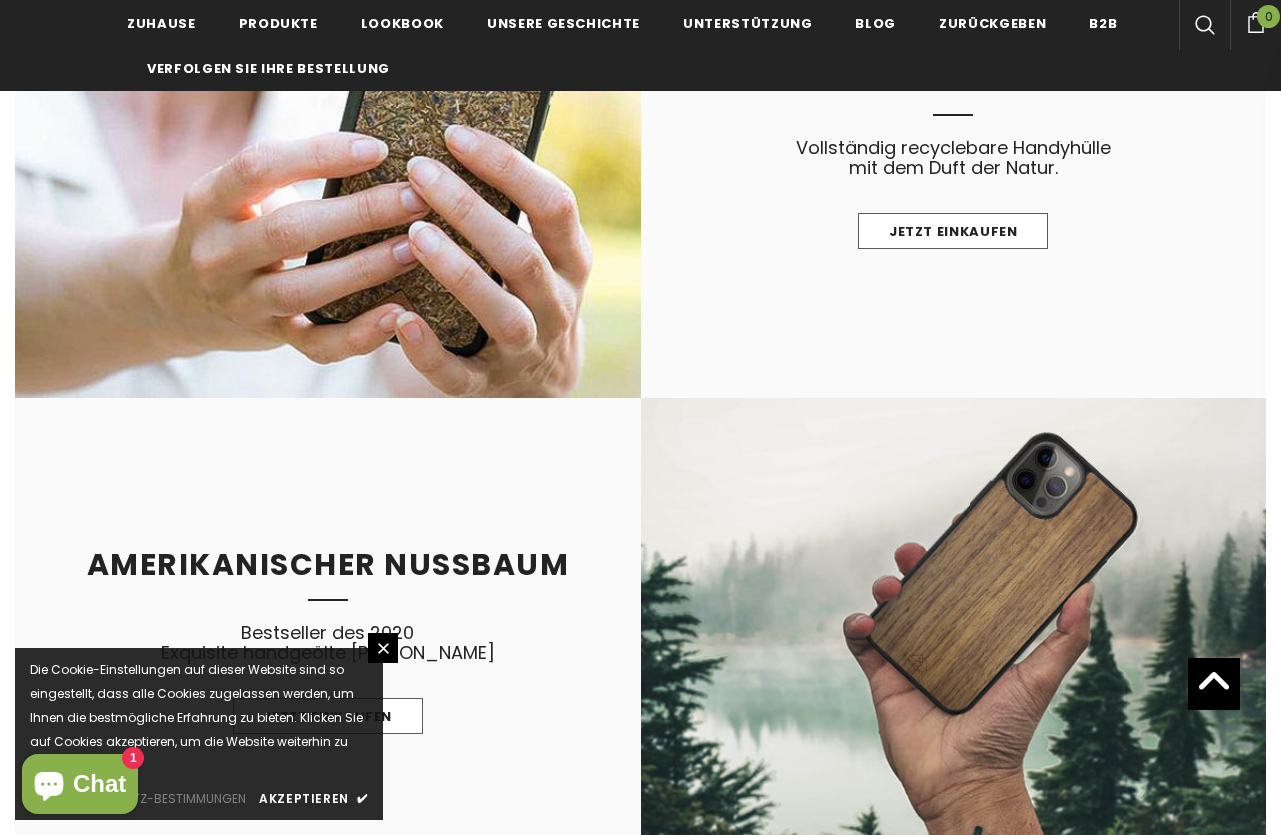 scroll, scrollTop: 1585, scrollLeft: 0, axis: vertical 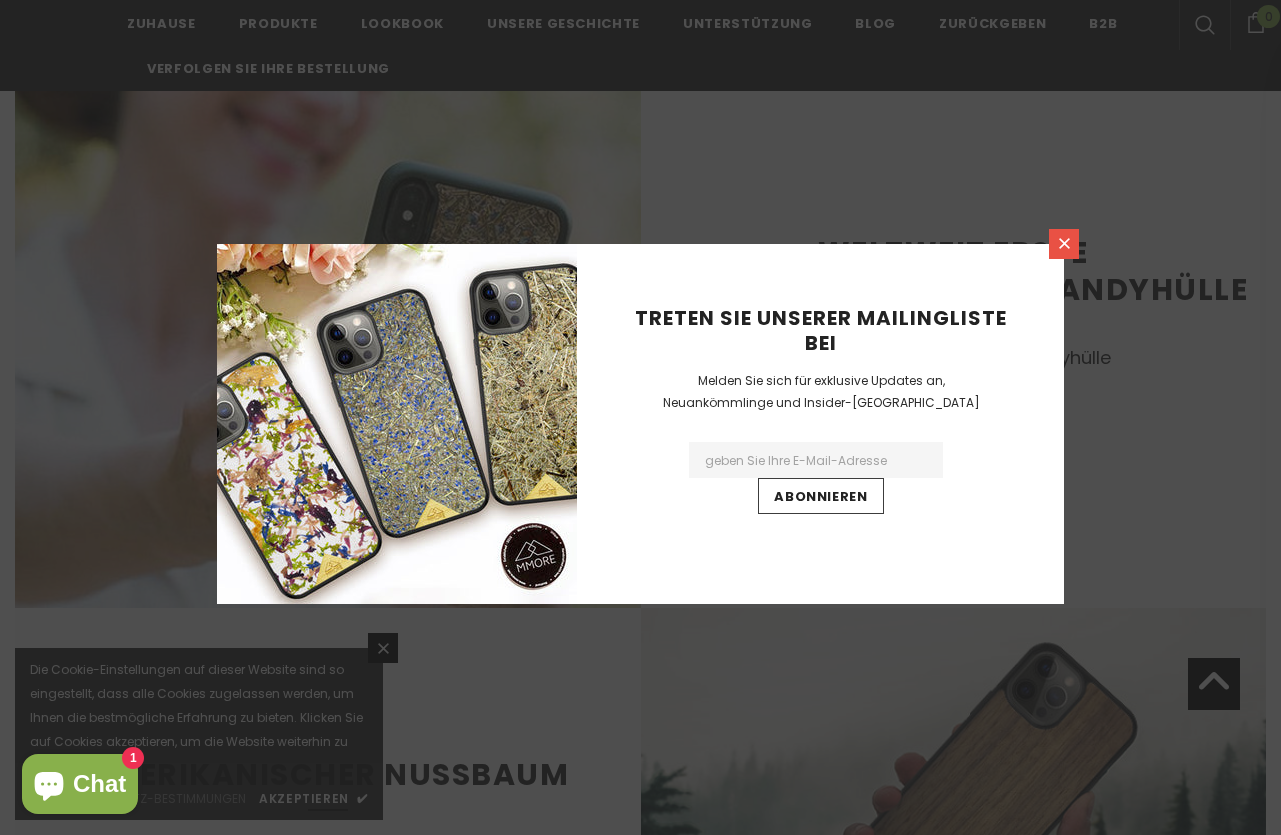 click 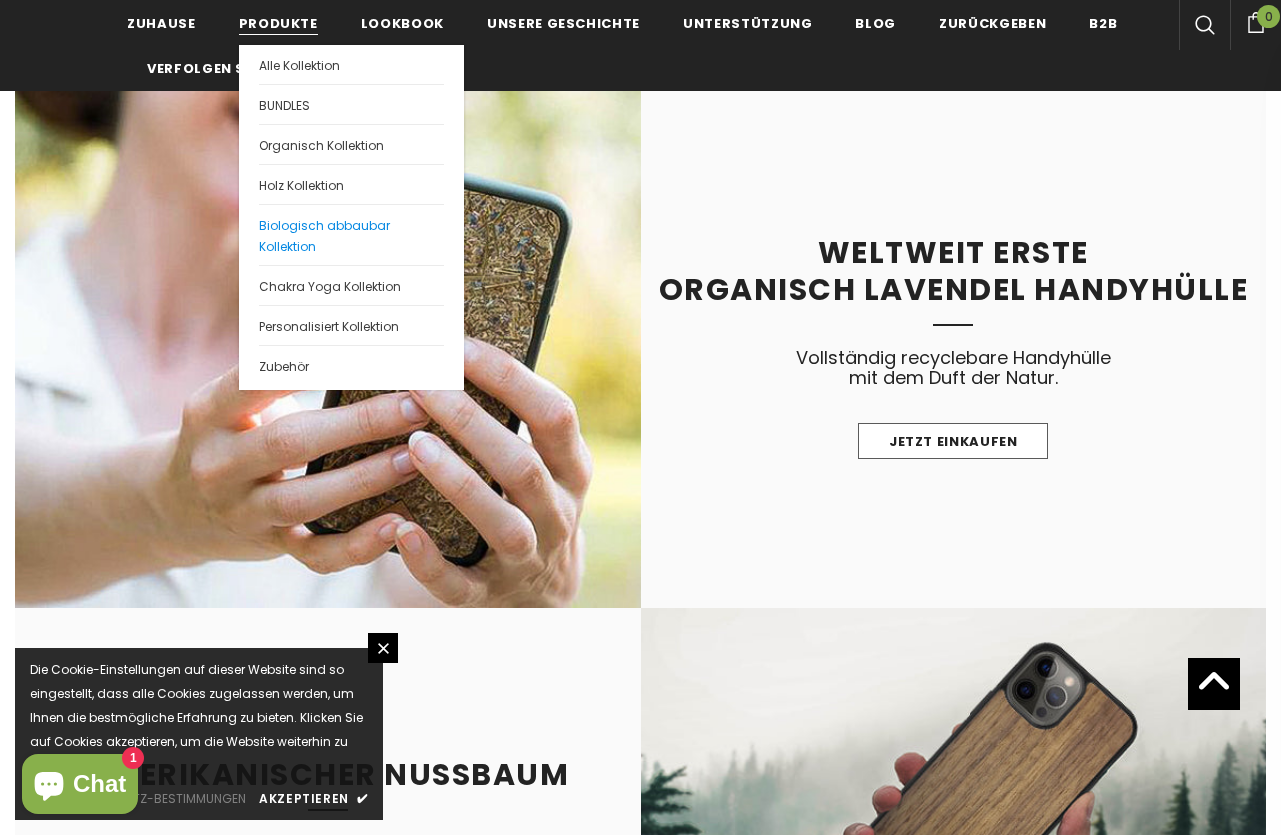 click on "Biologisch abbaubar Kollektion" at bounding box center (351, 234) 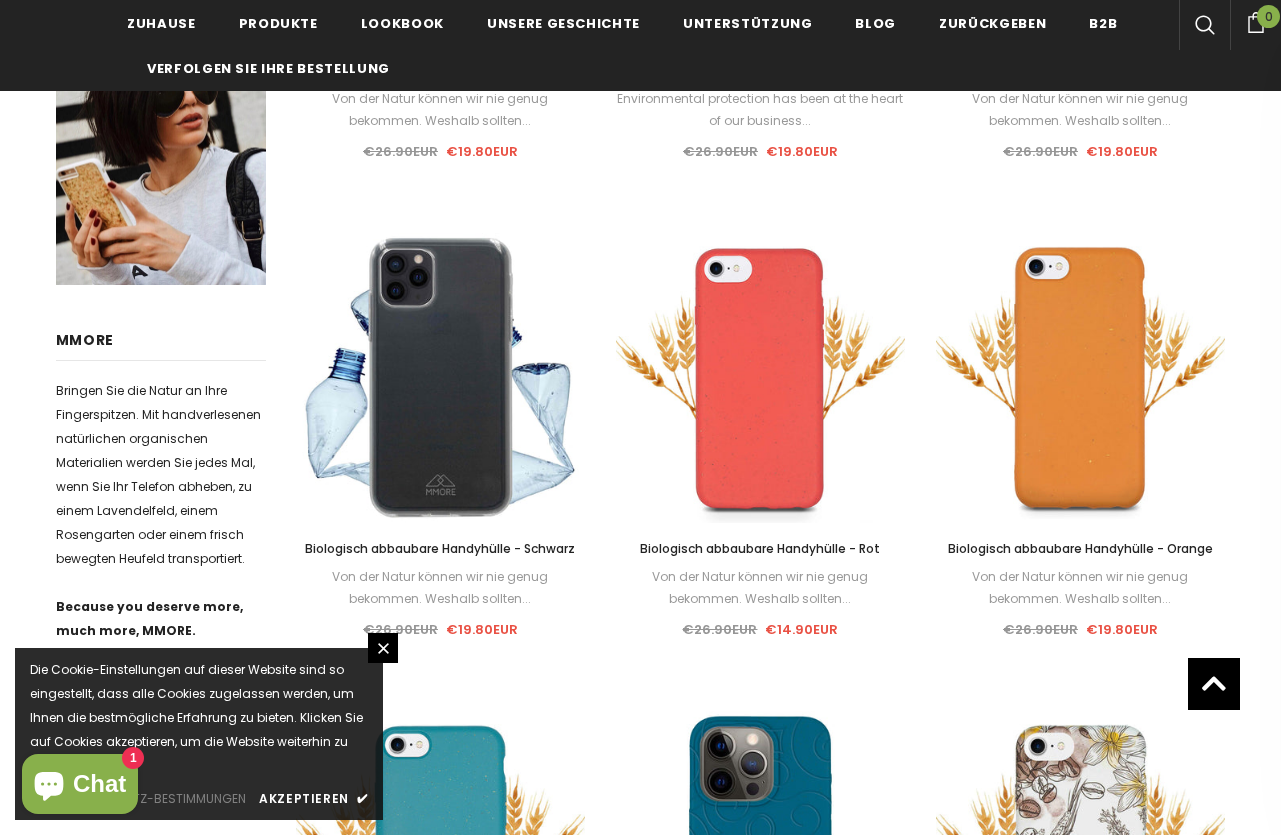 scroll, scrollTop: 700, scrollLeft: 0, axis: vertical 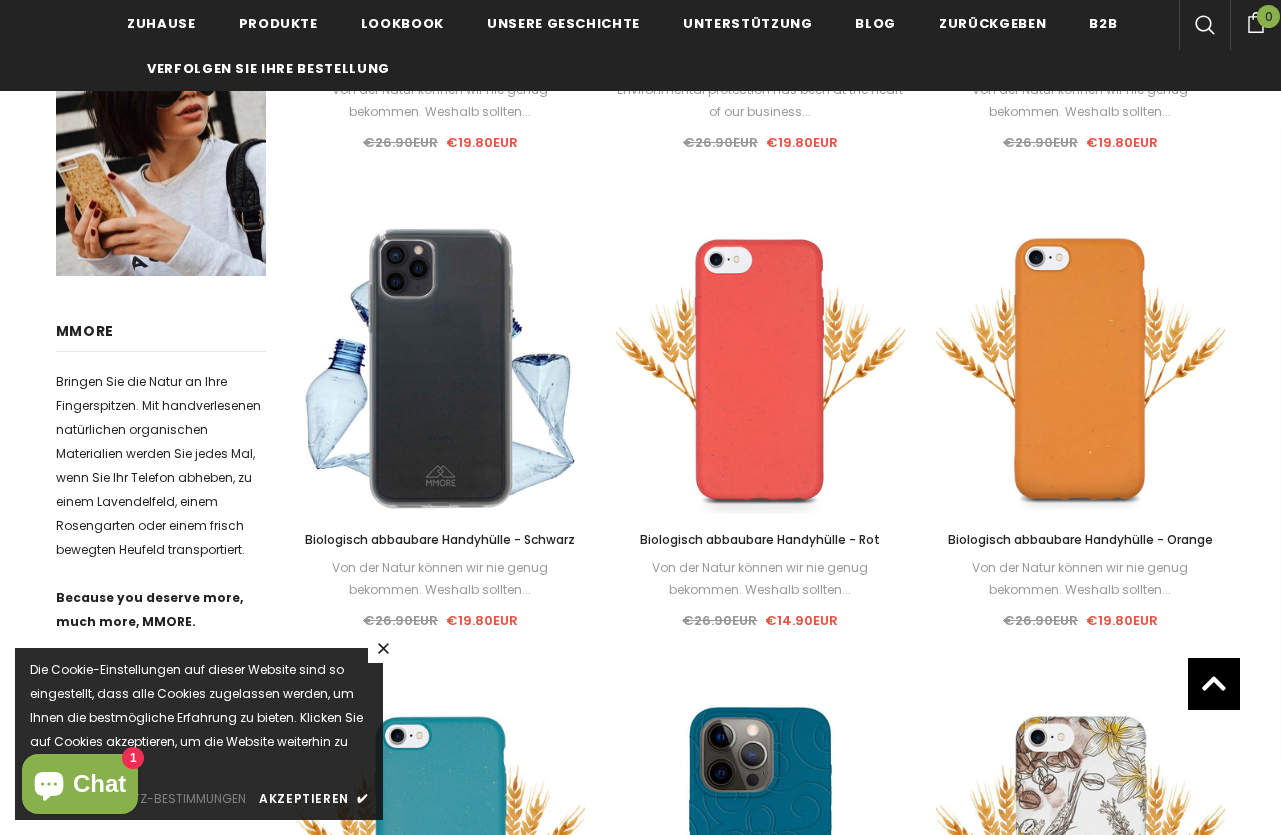 click 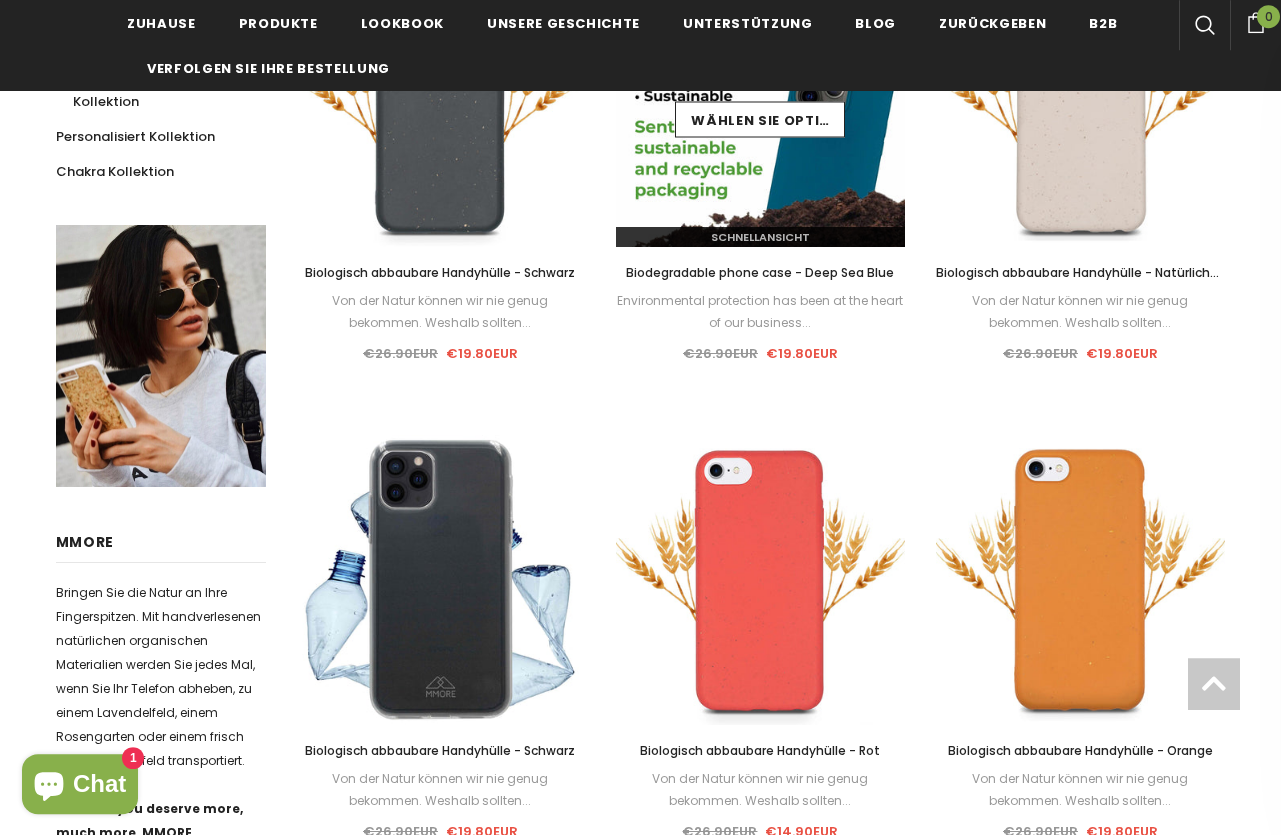 scroll, scrollTop: 588, scrollLeft: 0, axis: vertical 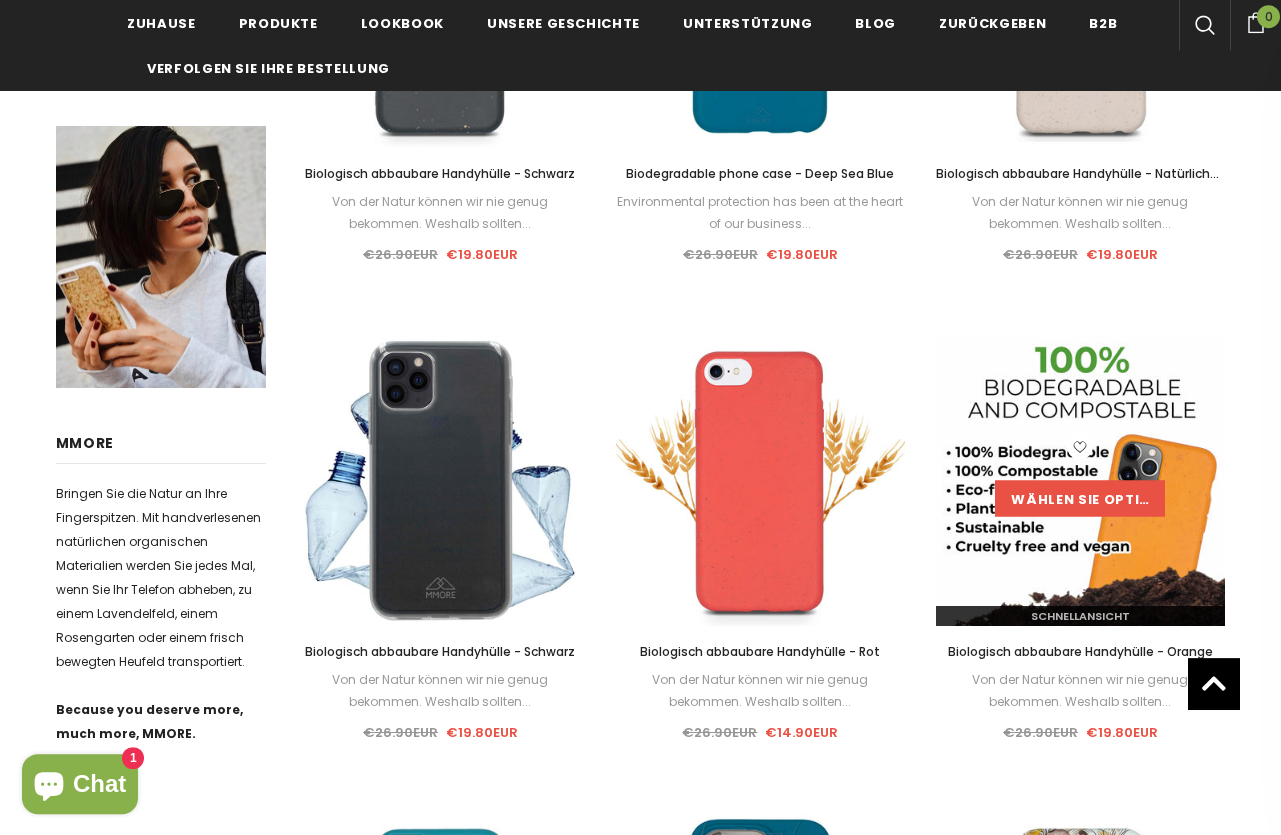 click on "Wählen Sie Optionen" at bounding box center [1080, 498] 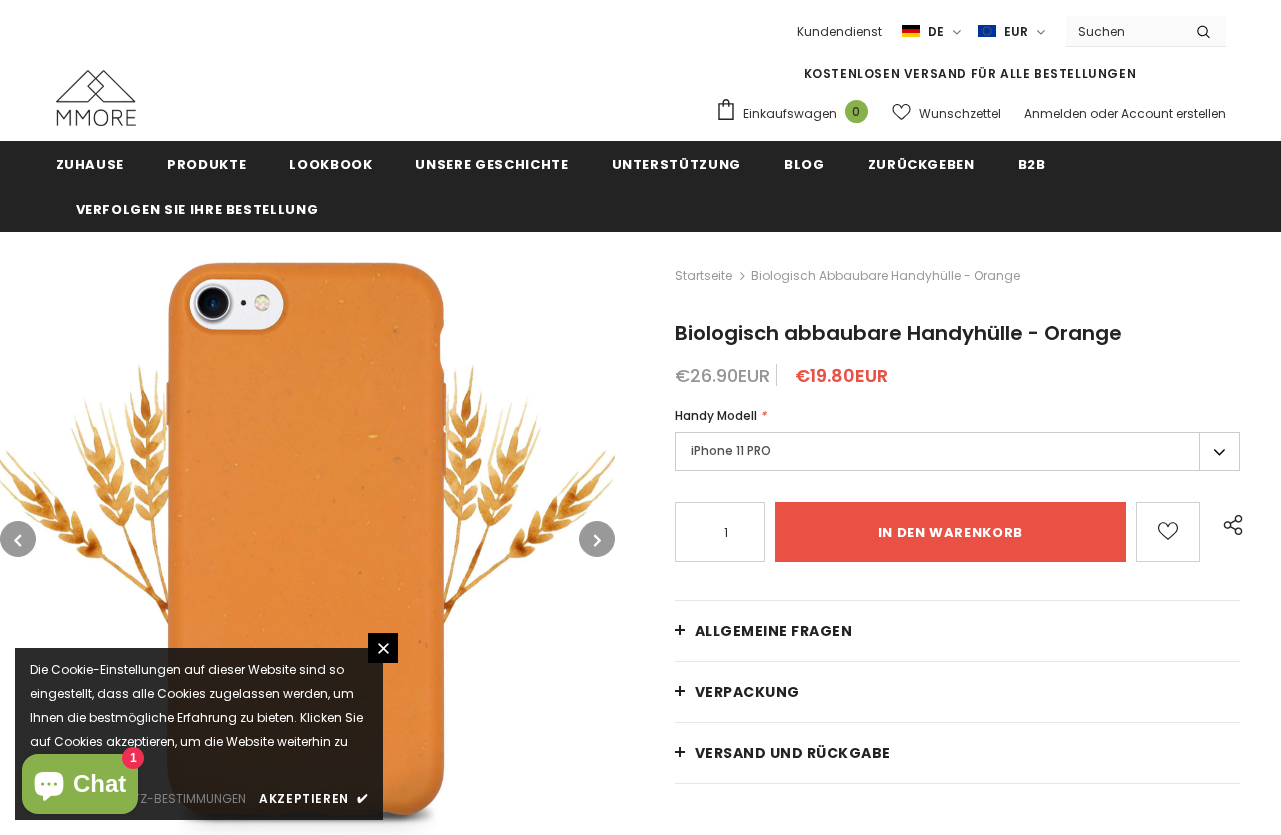 scroll, scrollTop: 0, scrollLeft: 0, axis: both 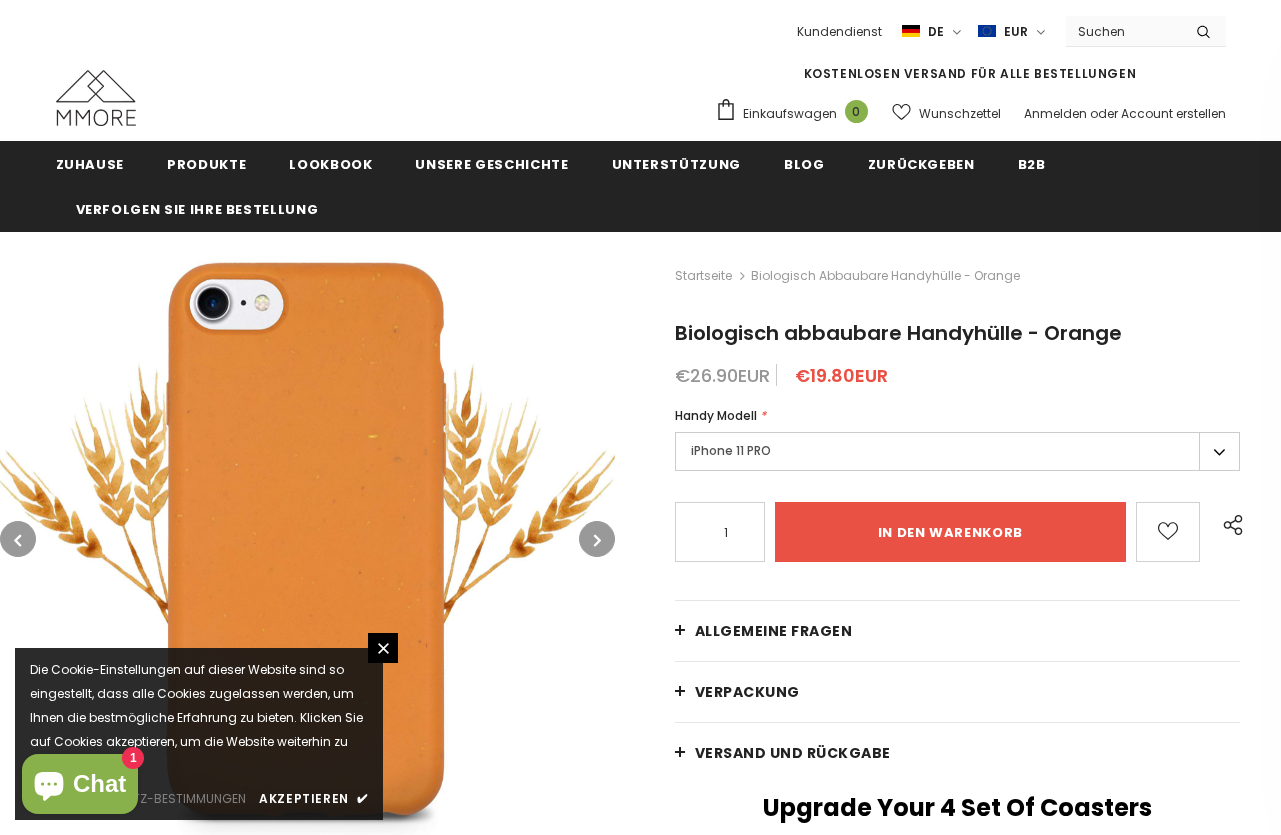type on "0" 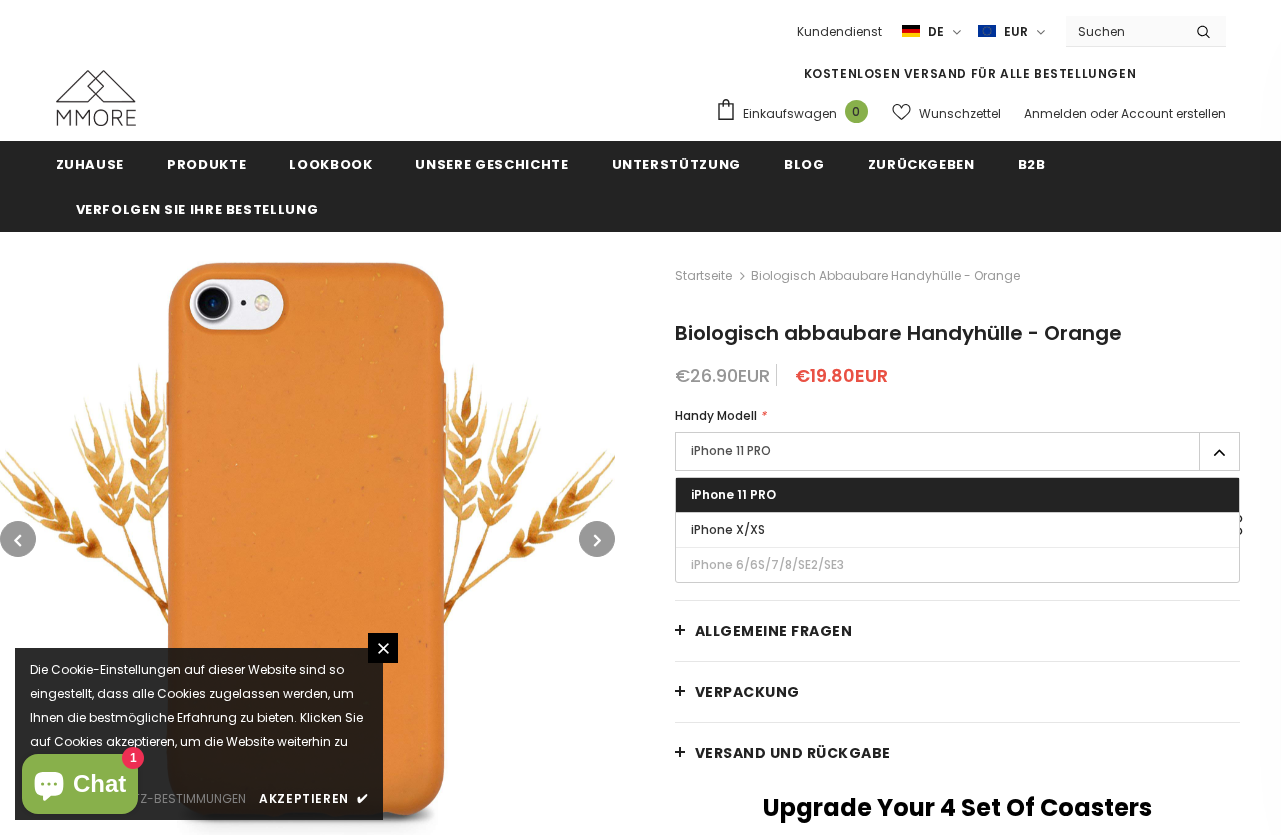 type on "0" 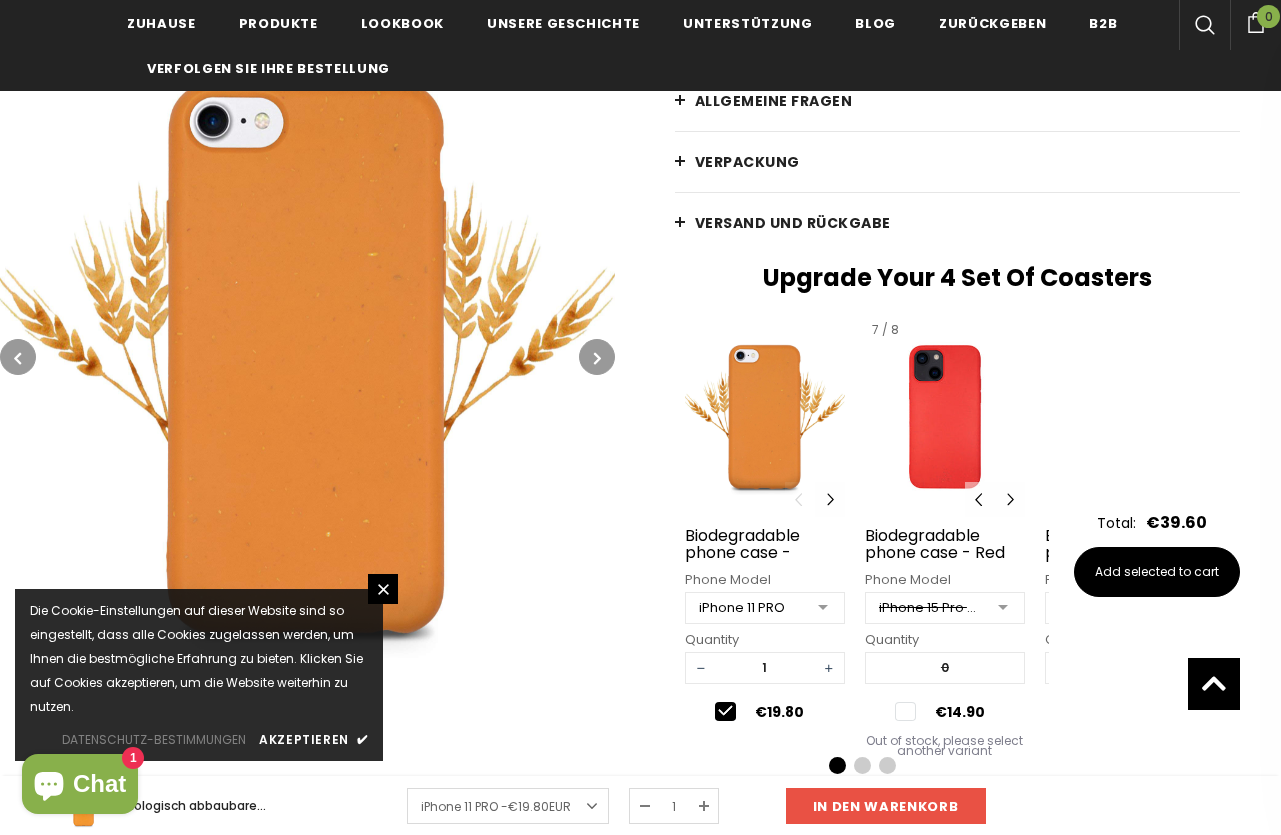 scroll, scrollTop: 533, scrollLeft: 0, axis: vertical 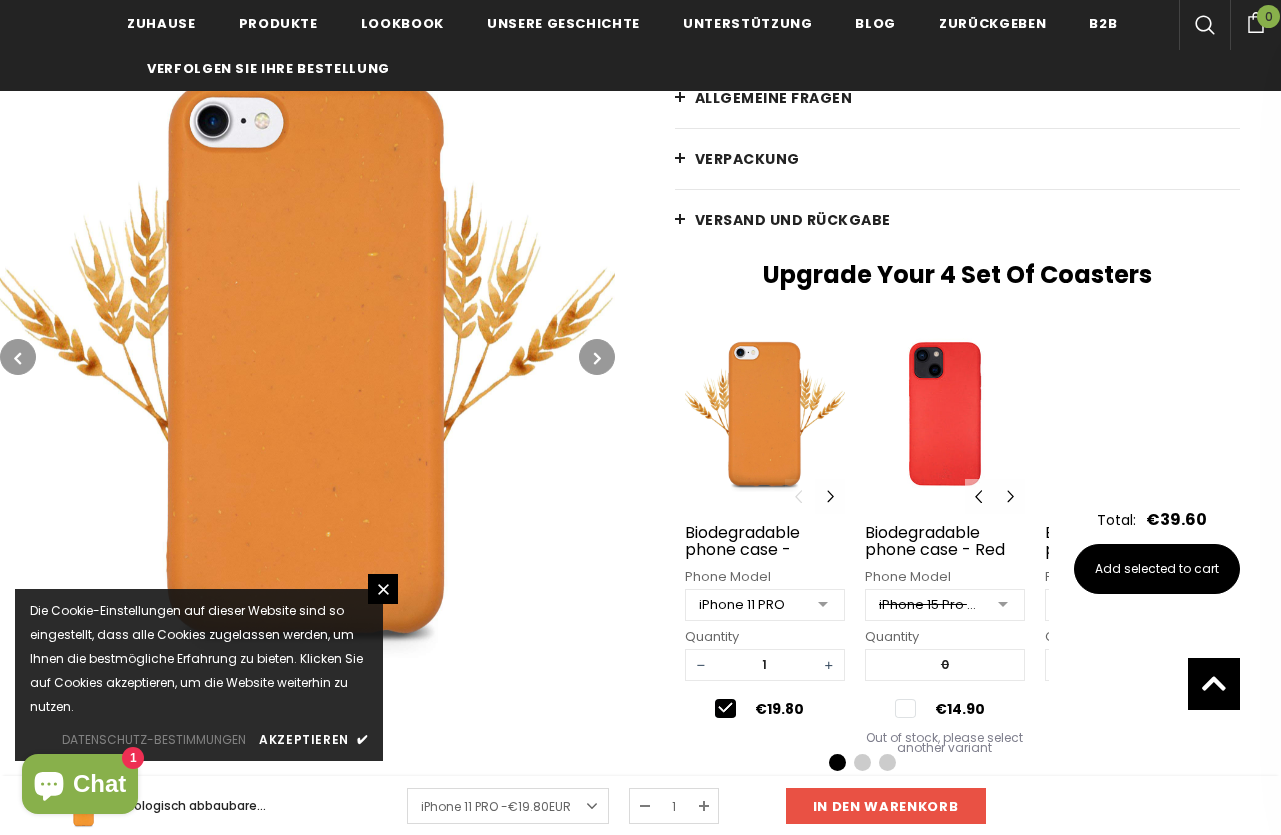 click at bounding box center [1003, 606] 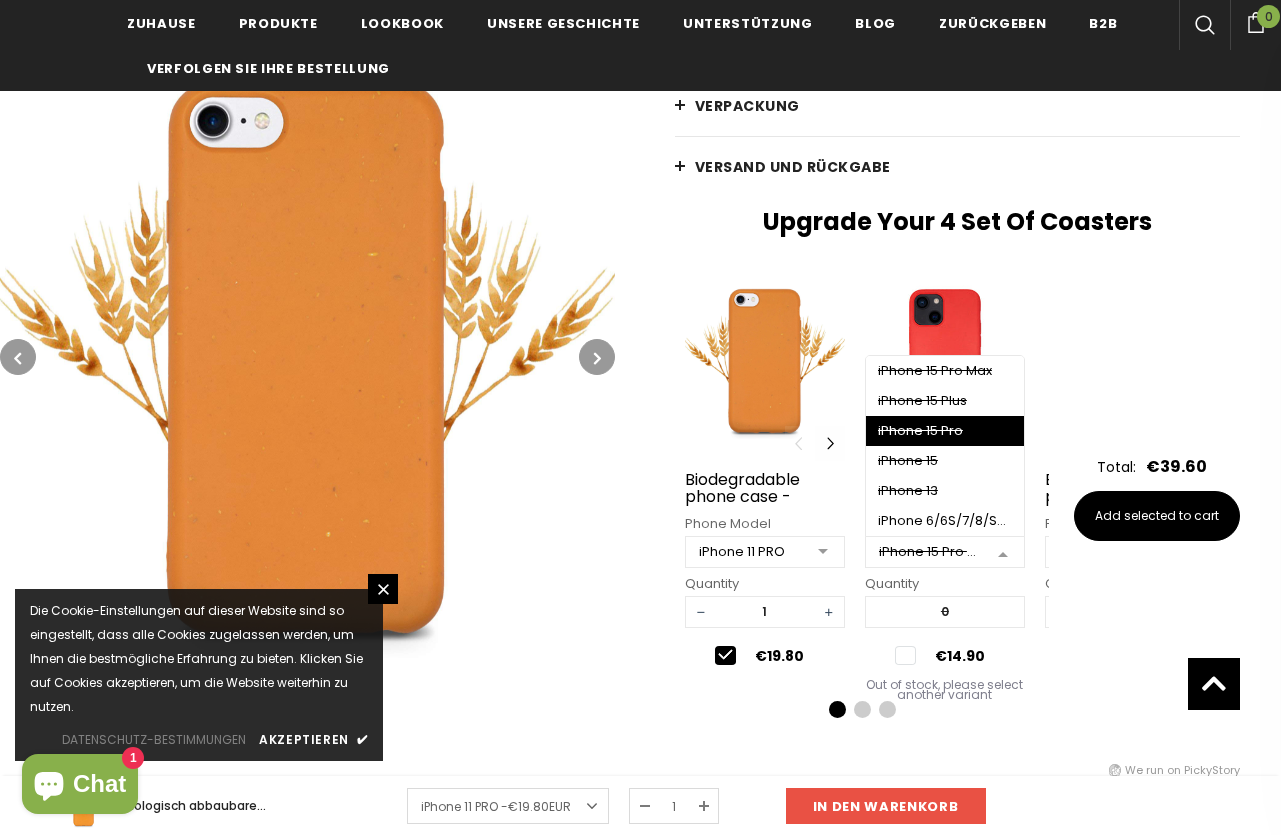 scroll, scrollTop: 594, scrollLeft: 0, axis: vertical 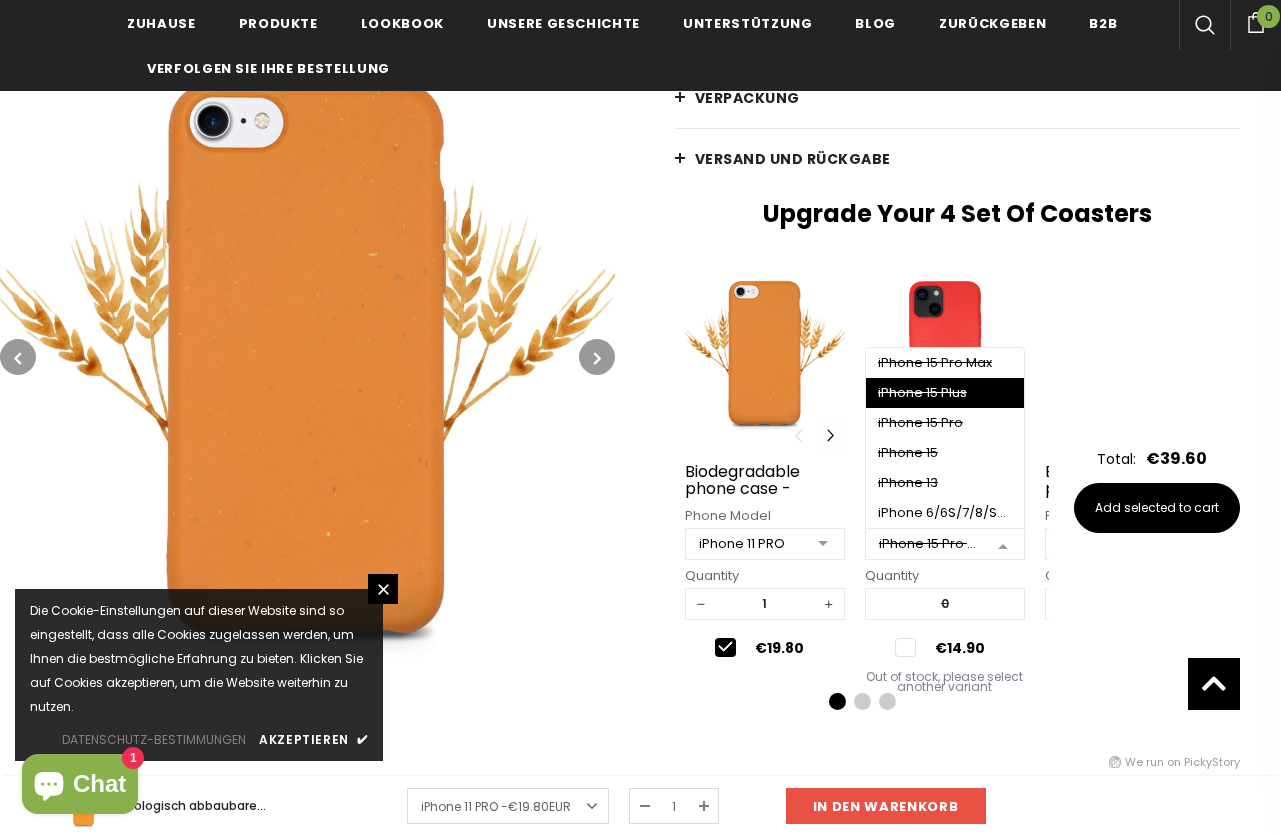 click on "slide  1   of 8  1 / 8   2 / 8   3 / 8   4 / 8   5 / 8   6 / 8   7 / 8   8 / 8  Biodegradable phone case - Orange Phone Model iPhone 11 PRO iPhone 11 PRO iPhone X/XS iPhone 6/6S/7/8/SE2/SE3 No elements found. Consider changing the search query. List is empty. Quantity − 1 + €19.80 slide  7   of 8  1 / 8   2 / 8   3 / 8   4 / 8   5 / 8   6 / 8   7 / 8   8 / 8  Biodegradable phone case - Red Phone Model iPhone 15 Pro Max iPhone 15 Pro Max iPhone 15 Plus iPhone 15 Pro iPhone 15 iPhone 13 iPhone 6/6S/7/8/SE2/SE3 No elements found. Consider changing the search query. List is empty. Quantity − 0 + €14.90 Out of stock, please select another variant slide  11   of 14  1 / 14   2 / 14   3 / 14   4 / 14   5 / 14   6 / 14   7 / 14   8 / 14   9 / 14   10 / 14   11 / 14   12 / 14   13 / 14   14 / 14  Biodegradable phone case - Natural White Phone Model iPhone 16 Pro Max iPhone 16 Pro Max iPhone 16 Plus iPhone 16 Pro iPhone 16 iPhone 16e iPhone 15 Pro Max iPhone 15 Plus iPhone 15 Pro iPhone 15 iPhone 14 Pro Max −" at bounding box center (958, 514) 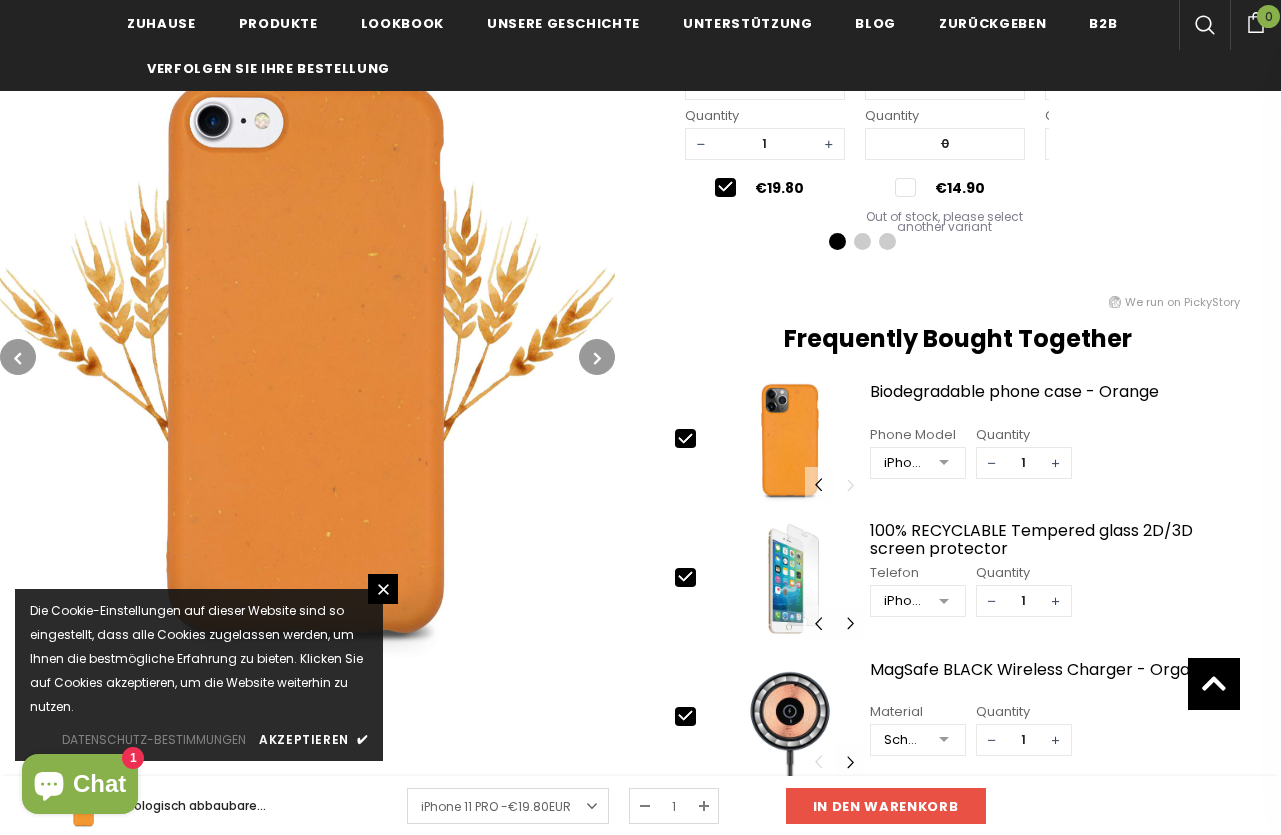 scroll, scrollTop: 1086, scrollLeft: 0, axis: vertical 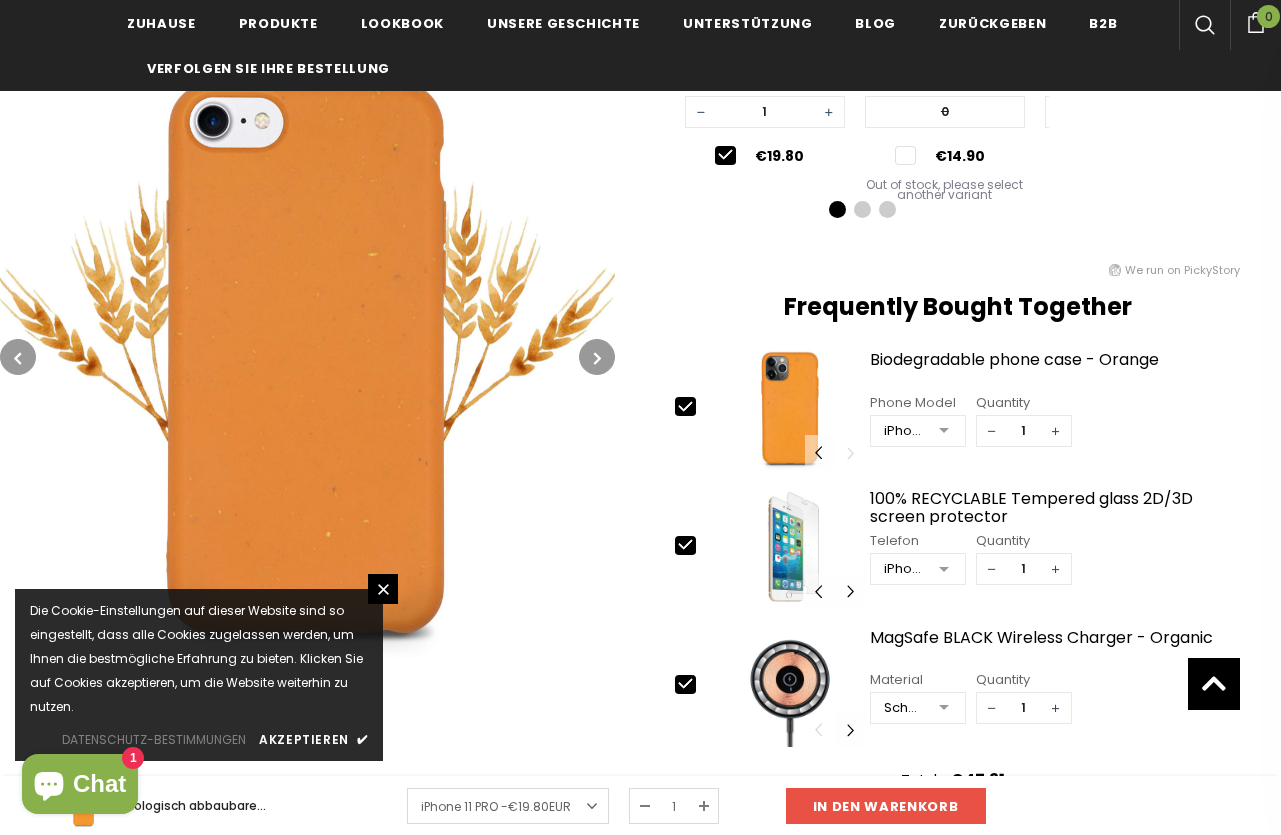 click at bounding box center [944, 432] 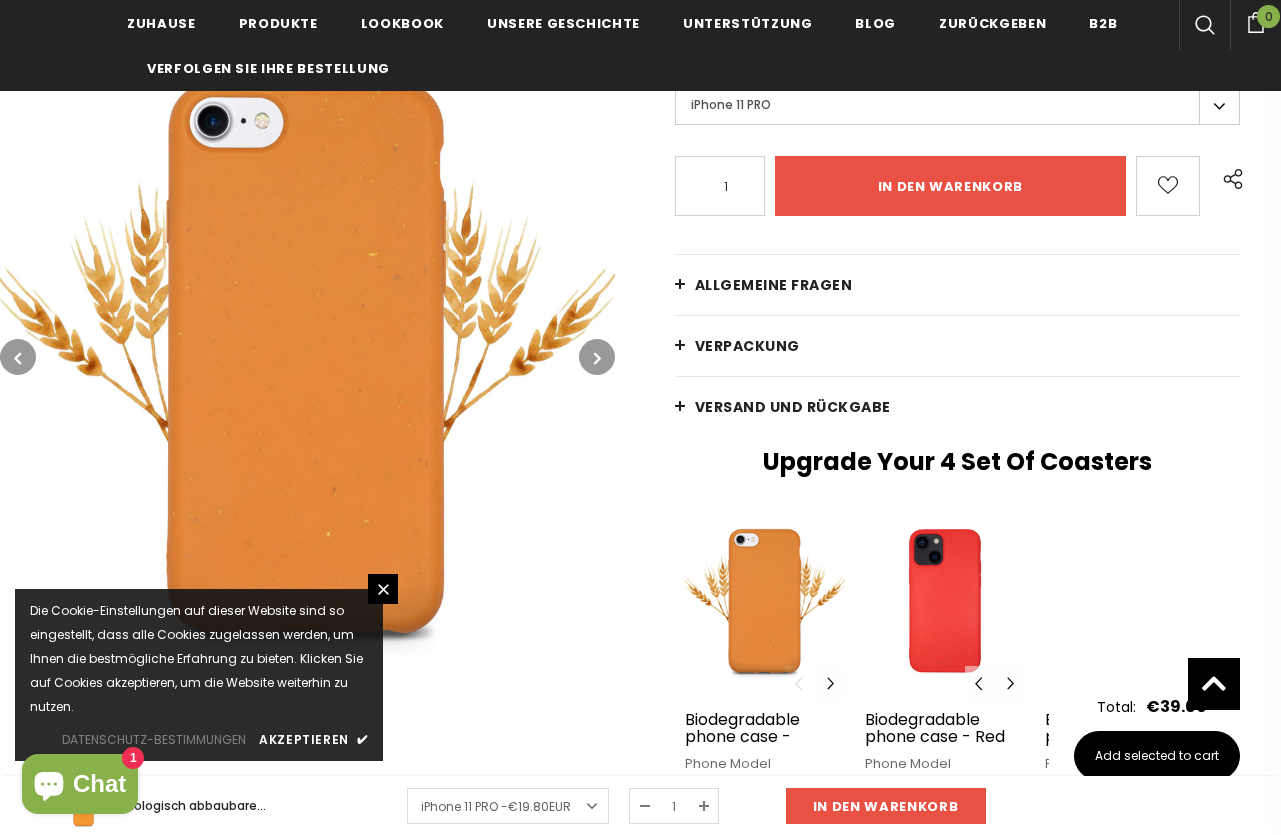 scroll, scrollTop: 0, scrollLeft: 0, axis: both 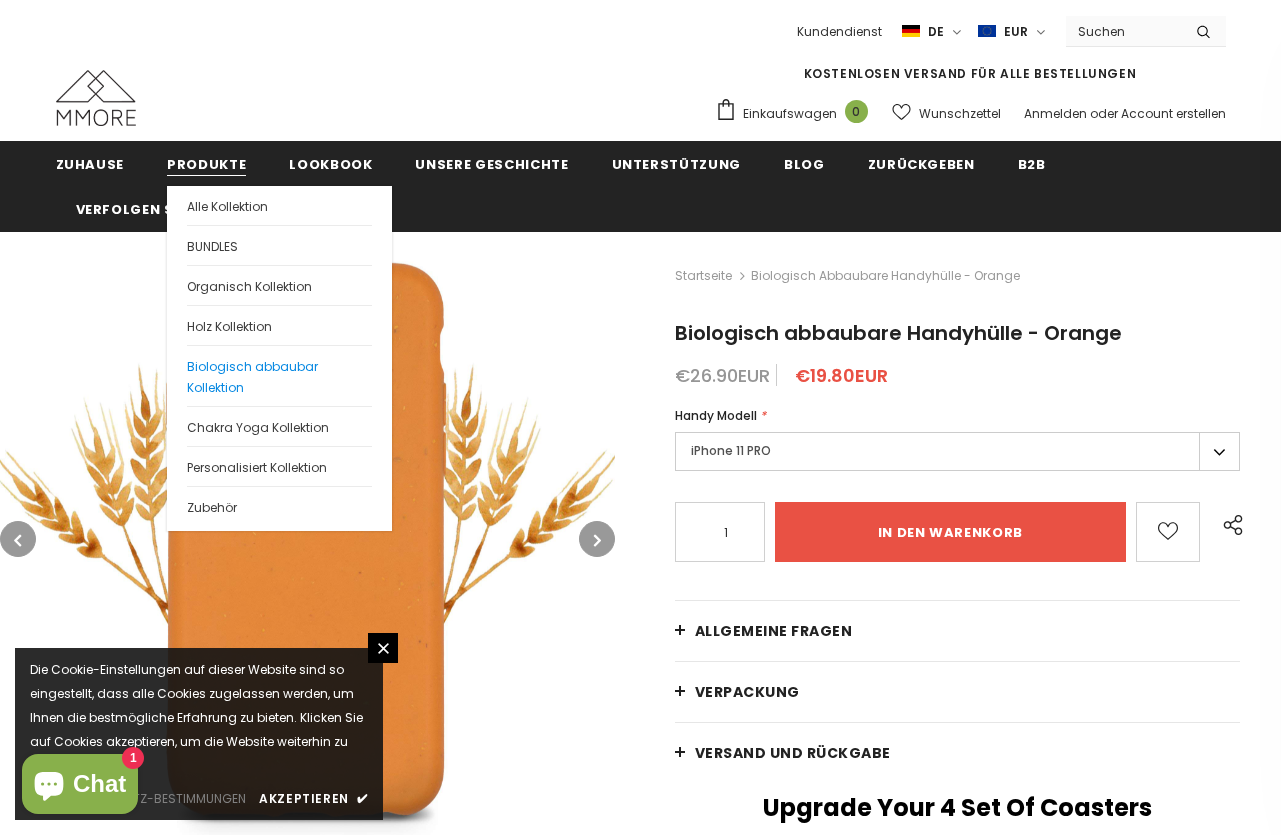 click on "Biologisch abbaubar Kollektion" at bounding box center [252, 377] 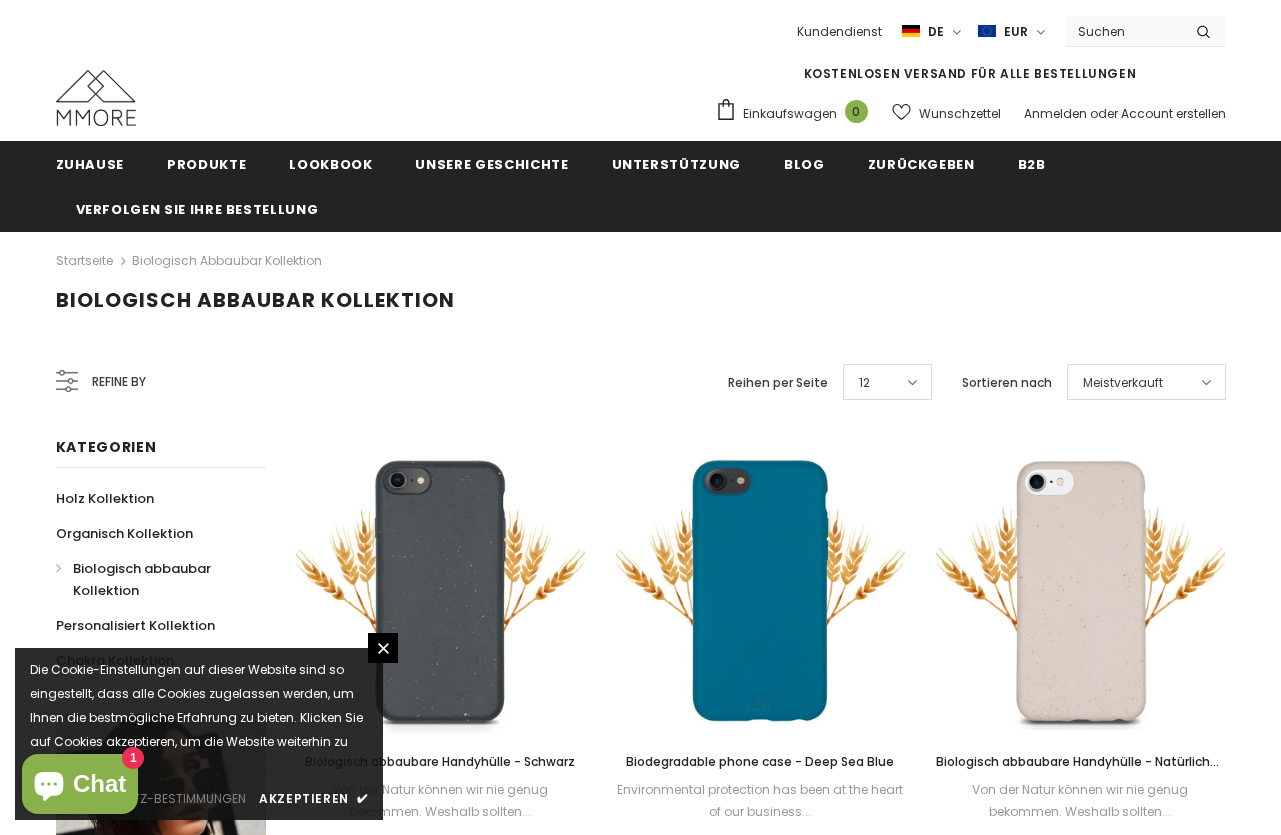 scroll, scrollTop: 0, scrollLeft: 0, axis: both 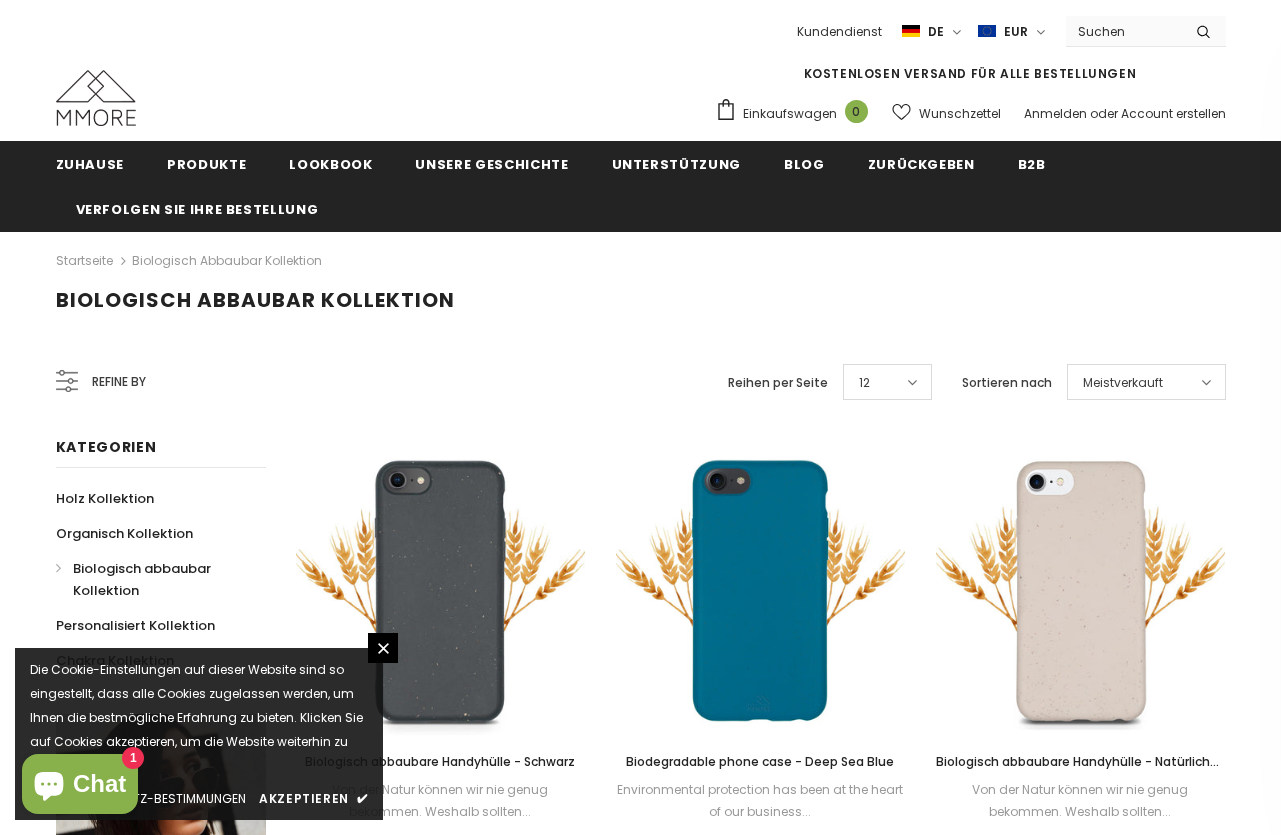 click on "Datenschutz-Bestimmungen" at bounding box center [154, 798] 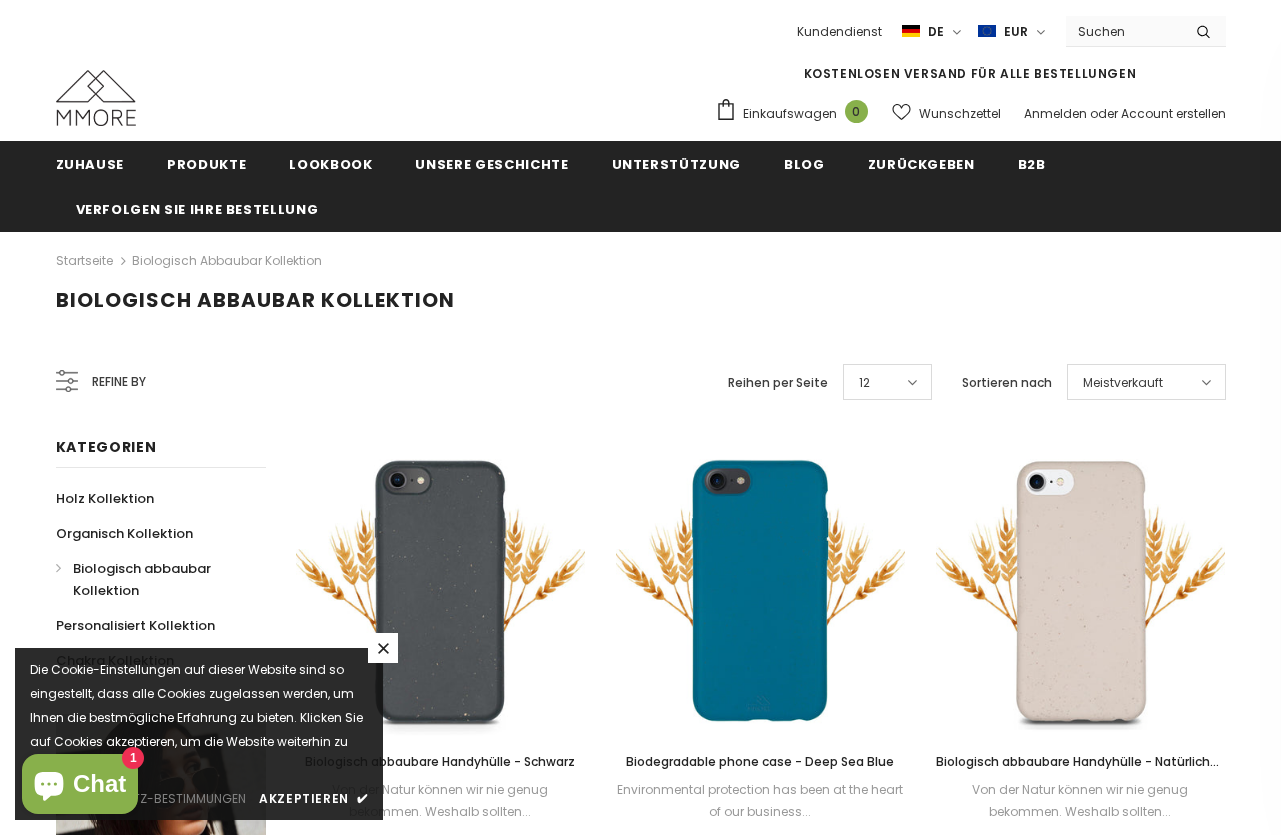 click 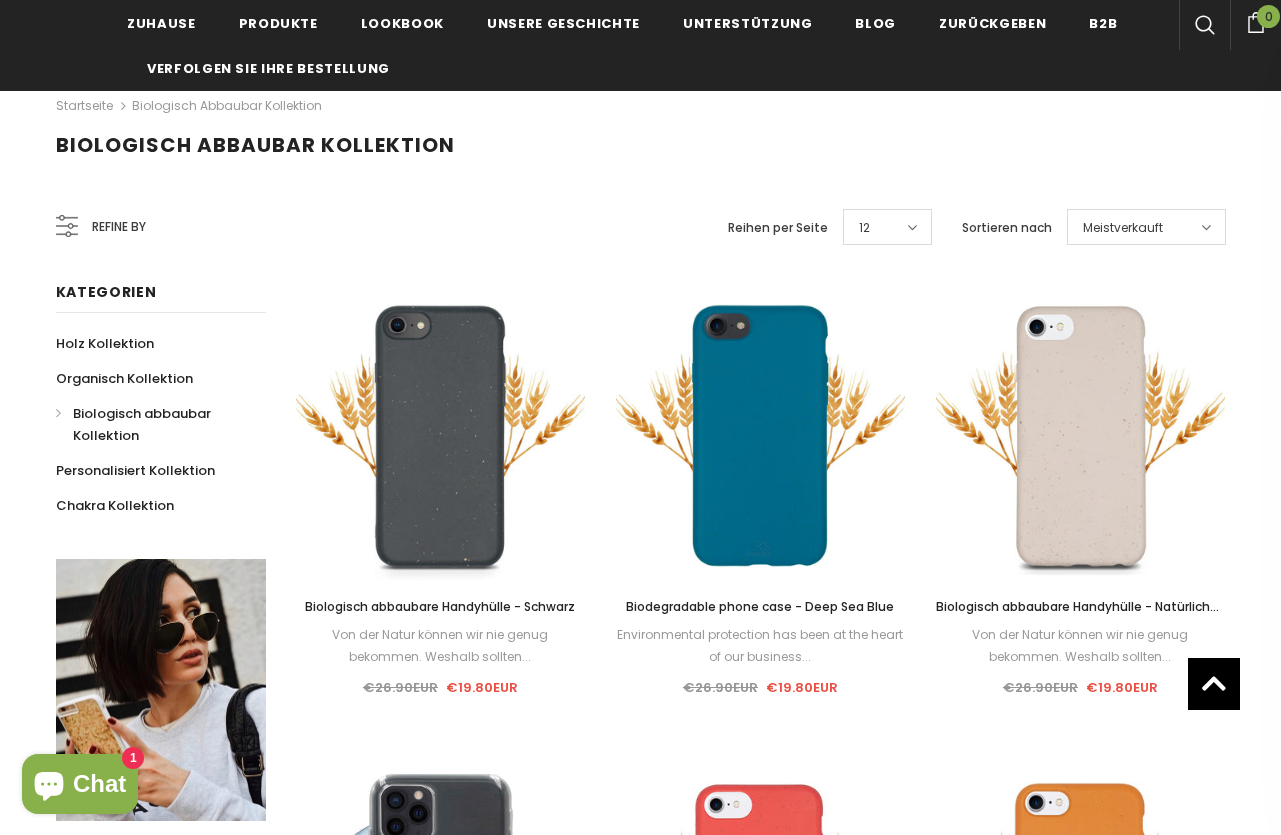scroll, scrollTop: 0, scrollLeft: 0, axis: both 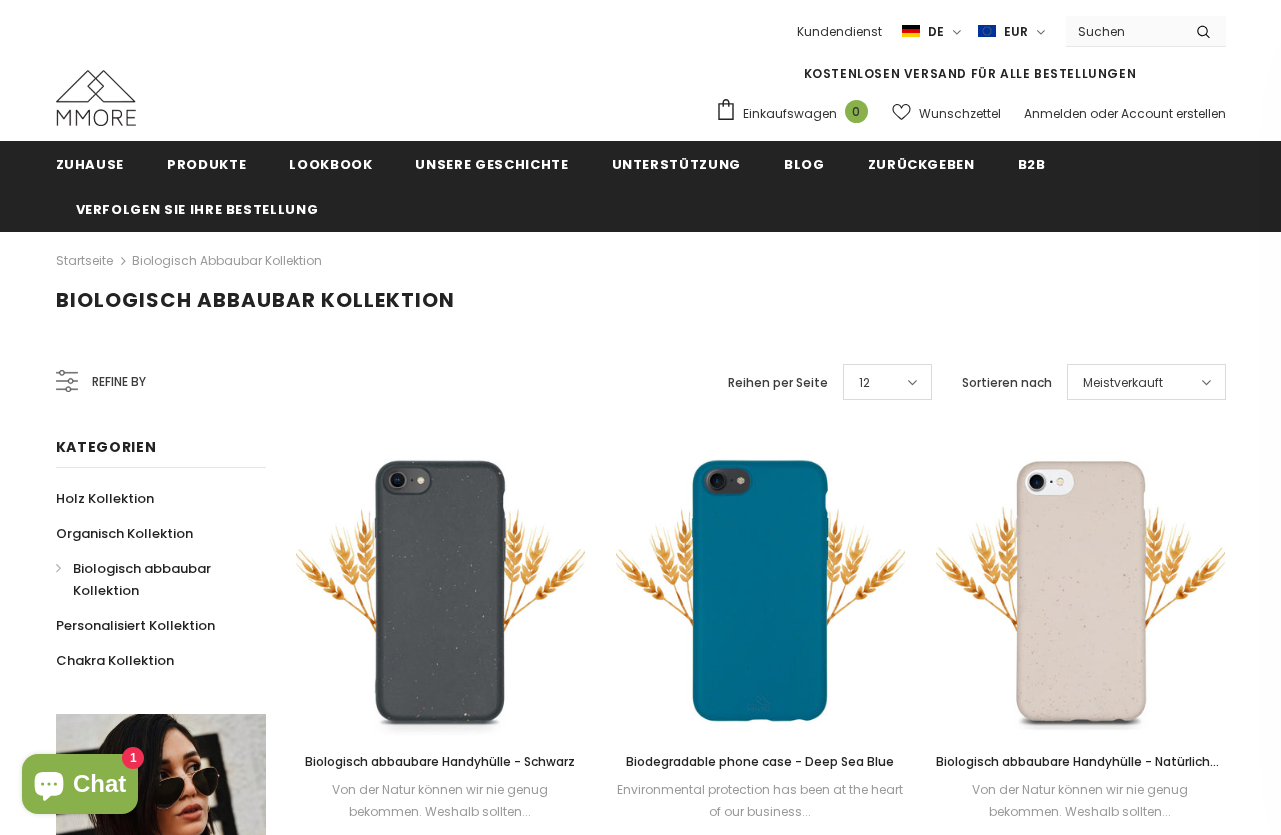click at bounding box center [1206, 382] 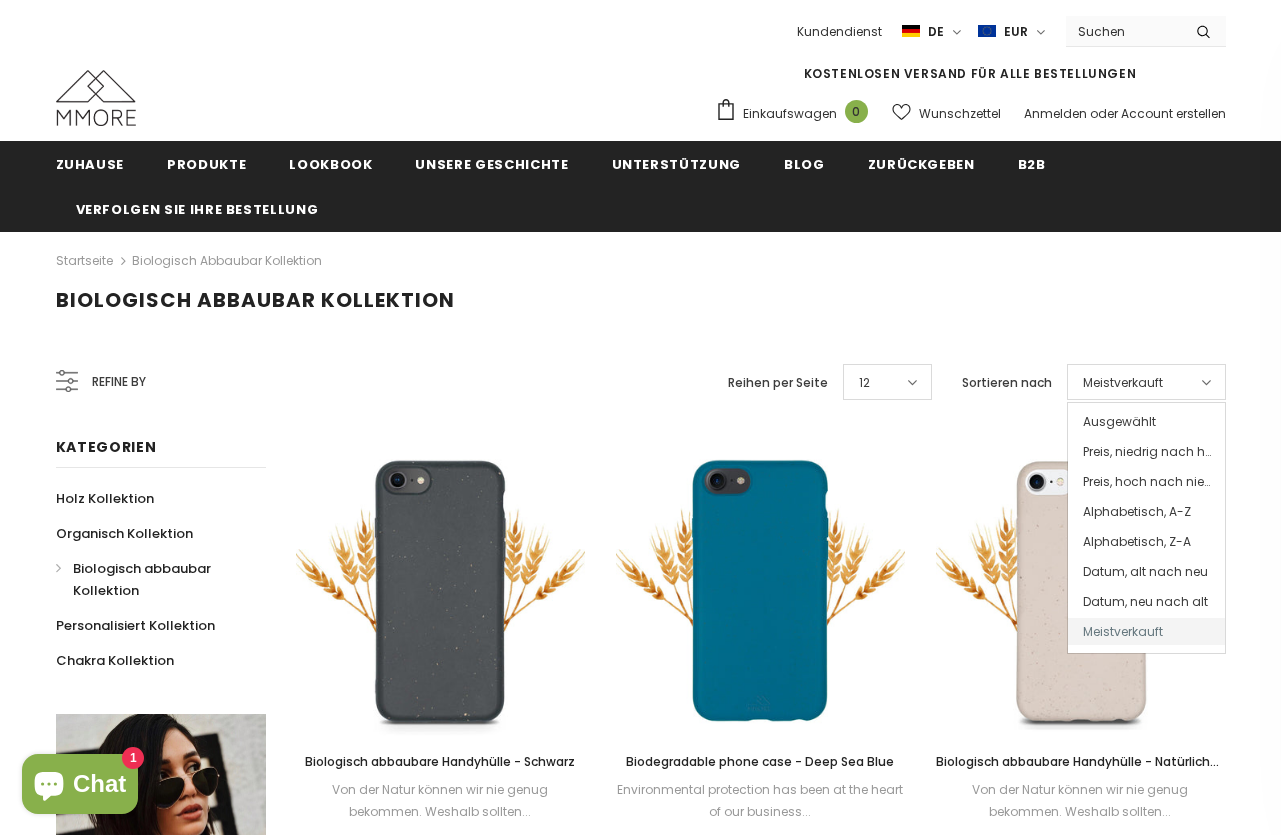 click at bounding box center (1206, 382) 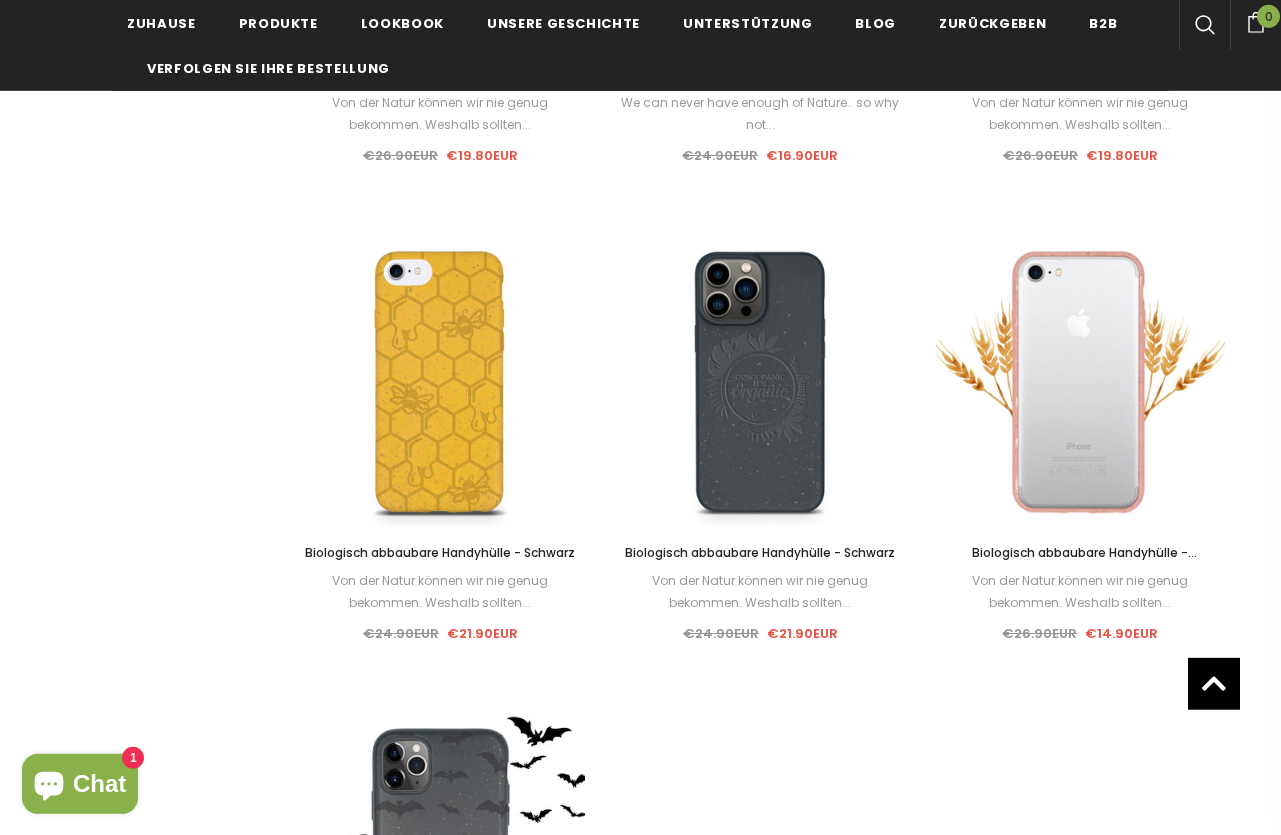 scroll, scrollTop: 2083, scrollLeft: 0, axis: vertical 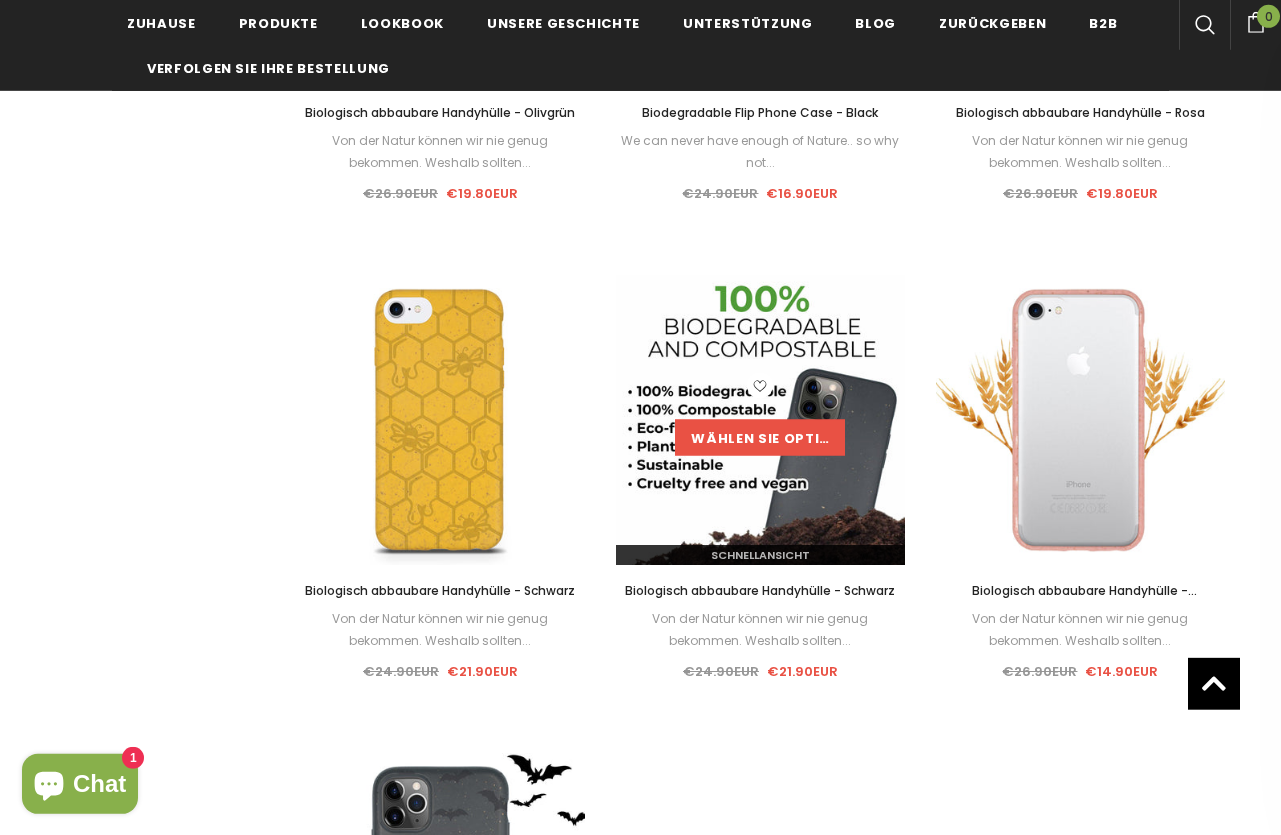 click on "Wählen Sie Optionen" at bounding box center [760, 437] 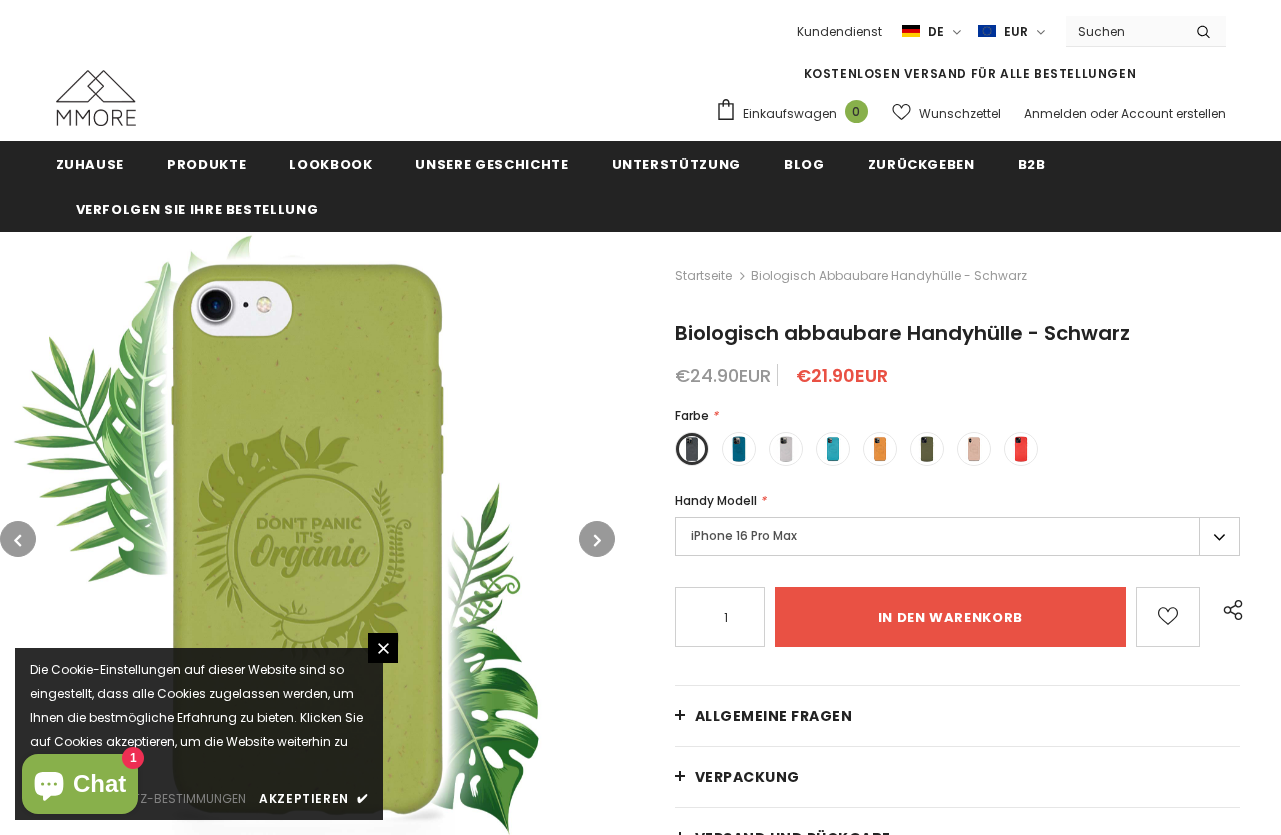 click on "iPhone 16 Pro Max" at bounding box center (958, 536) 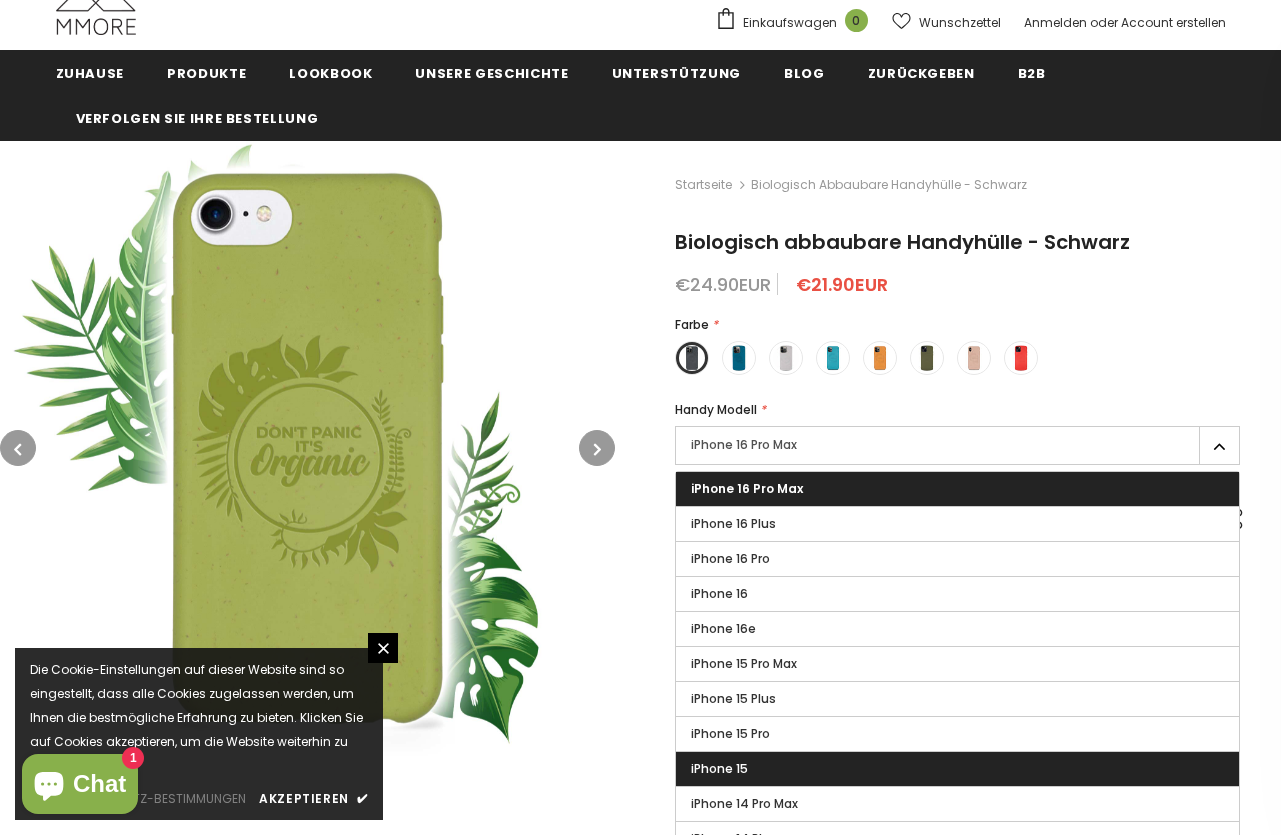 click on "iPhone 15" at bounding box center (958, 769) 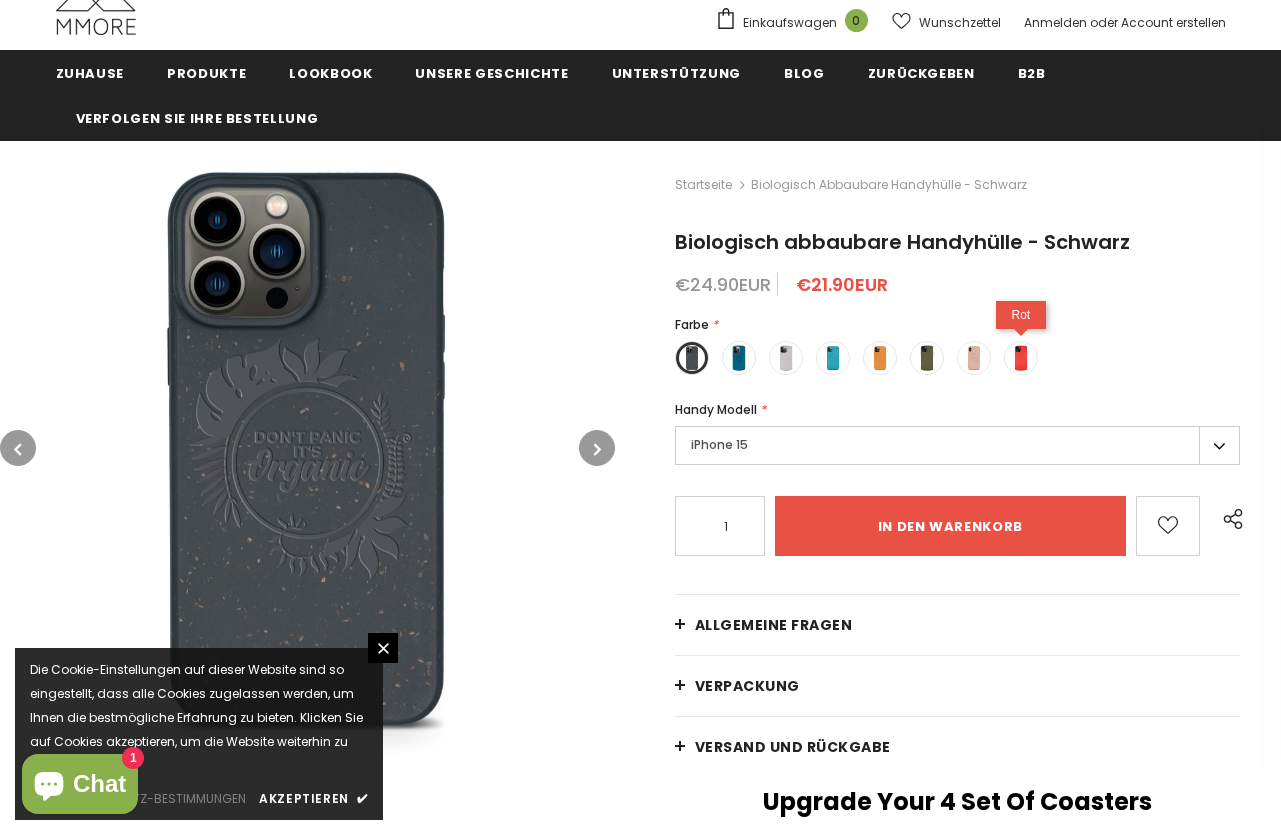 click at bounding box center [1021, 358] 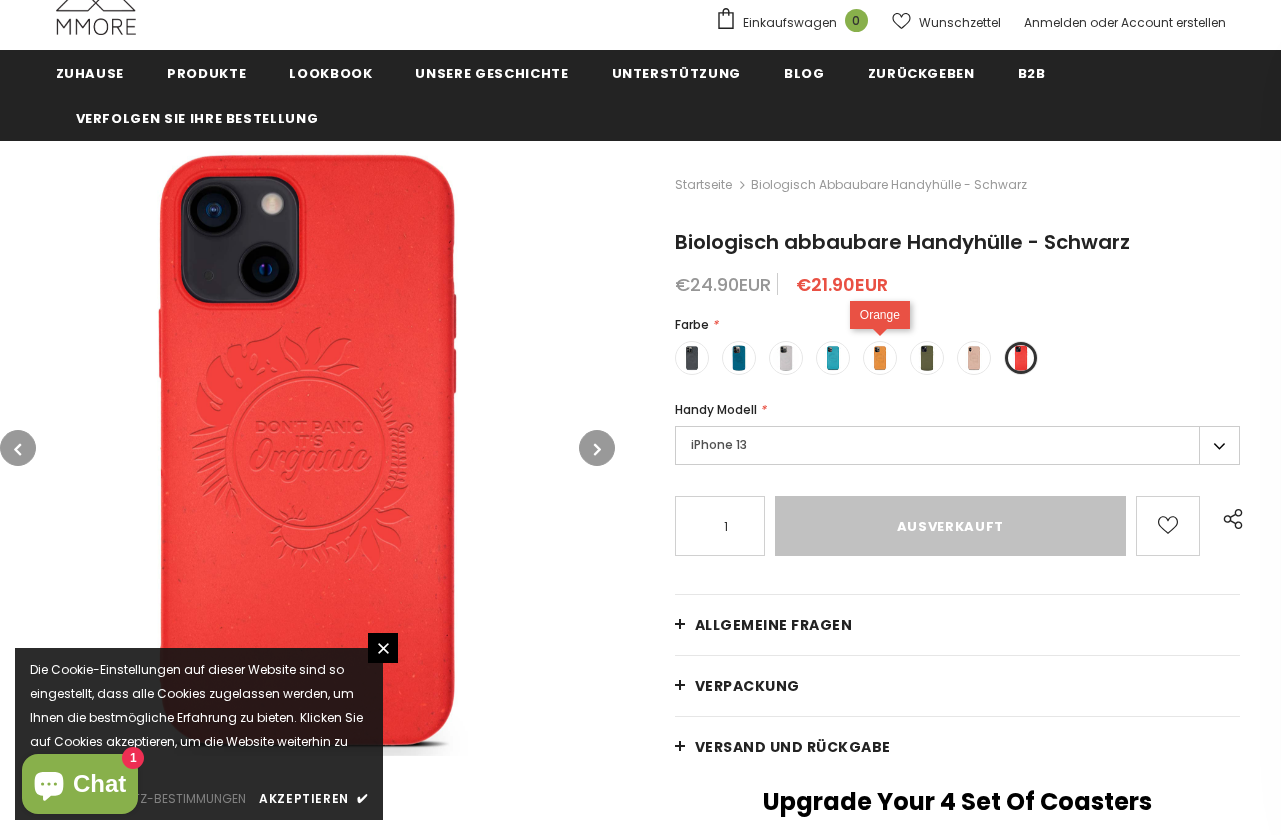 click at bounding box center (880, 358) 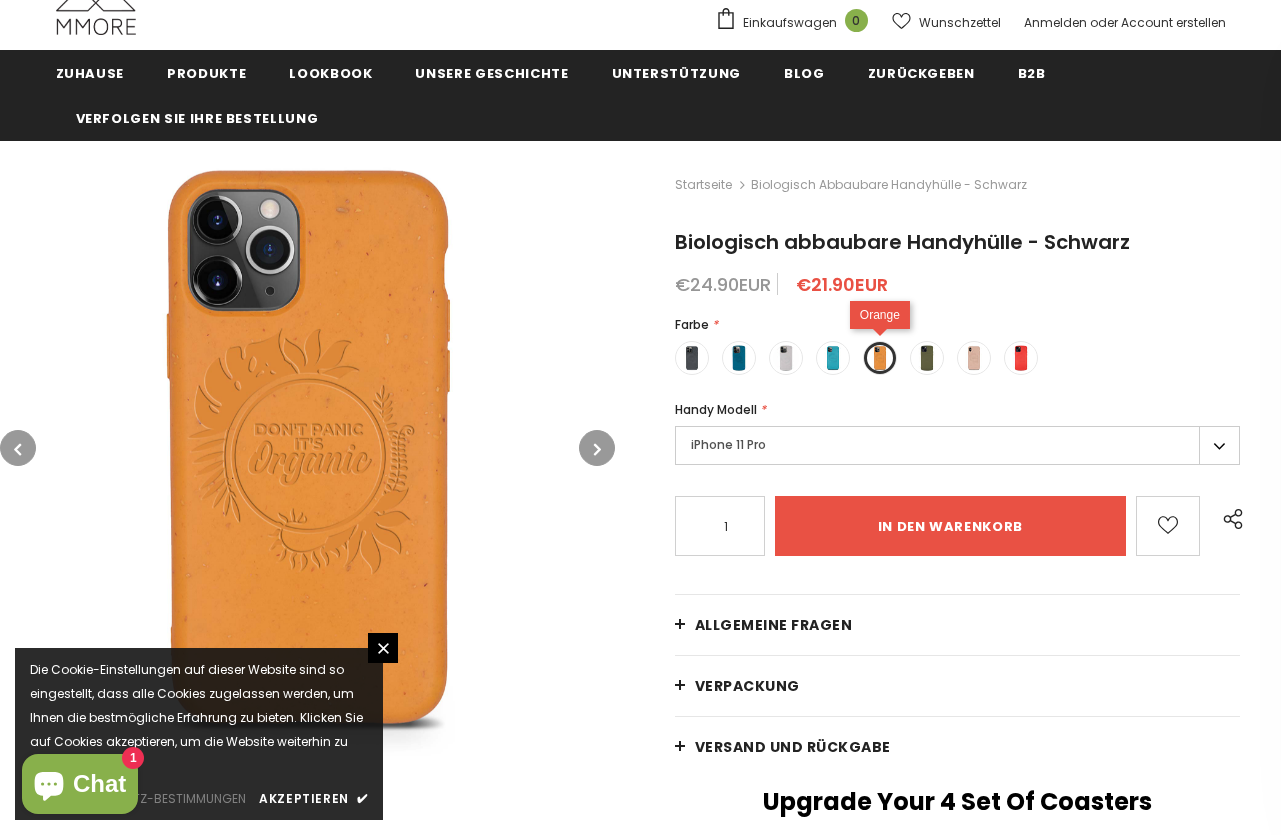 type on "in den warenkorb" 